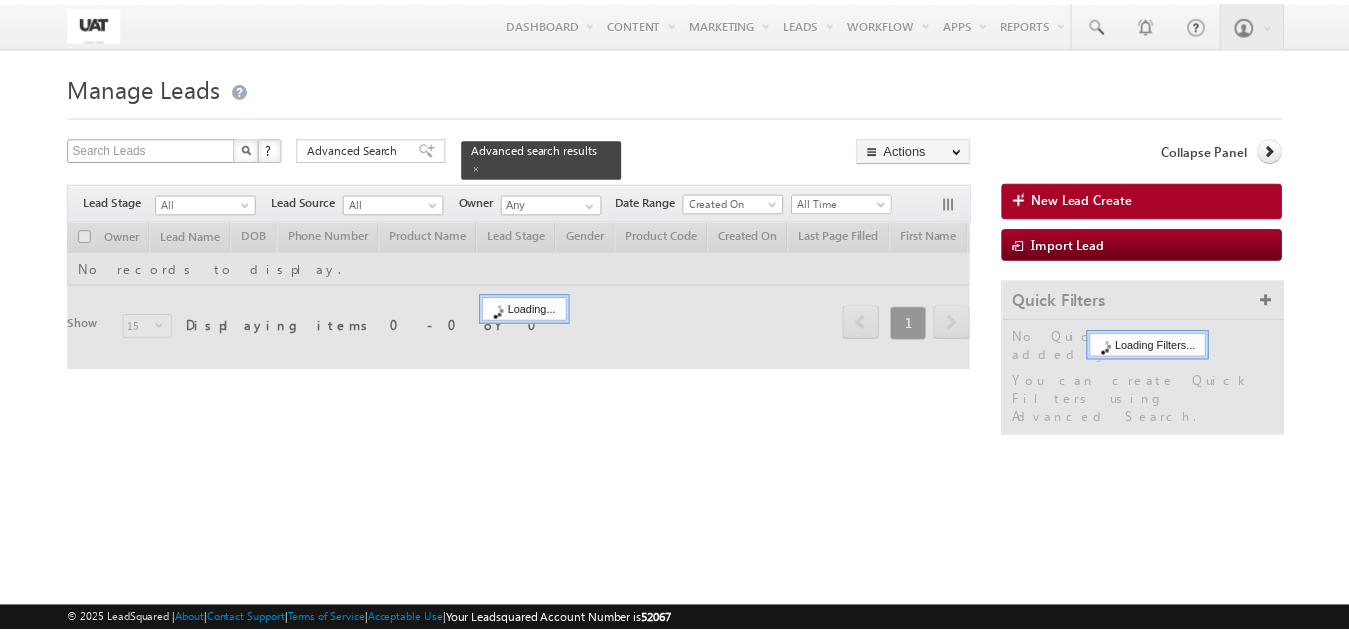 scroll, scrollTop: 0, scrollLeft: 0, axis: both 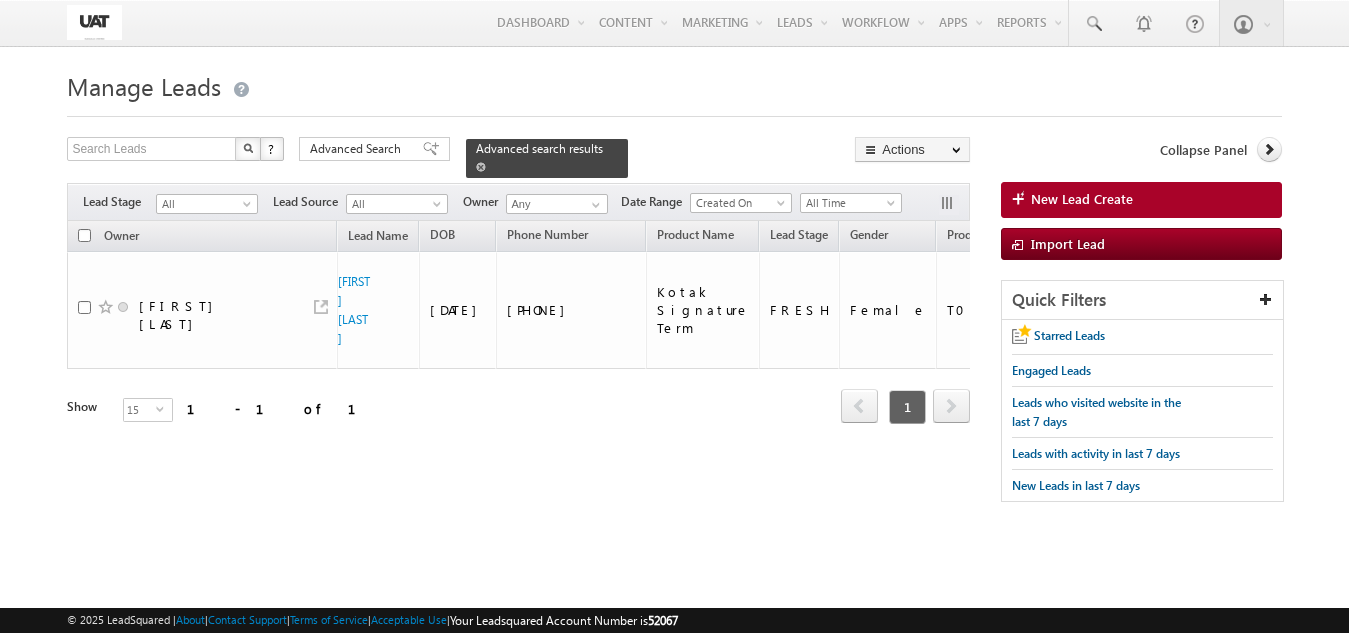 click at bounding box center (481, 167) 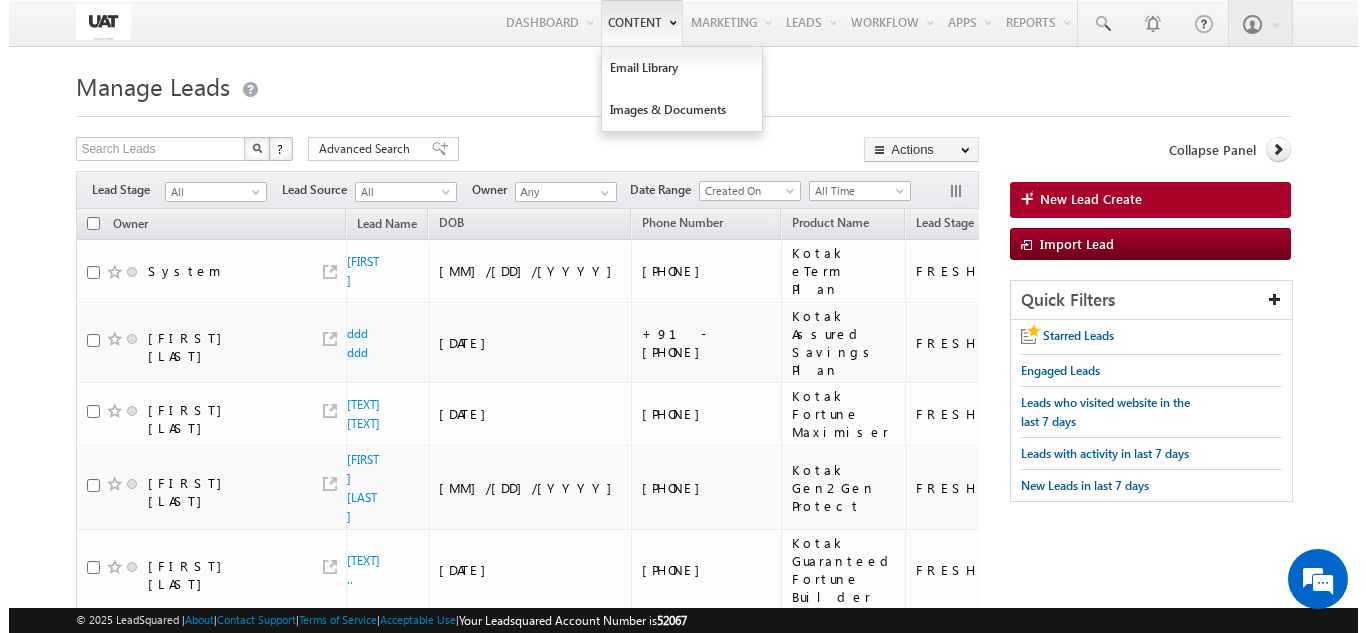 scroll, scrollTop: 0, scrollLeft: 0, axis: both 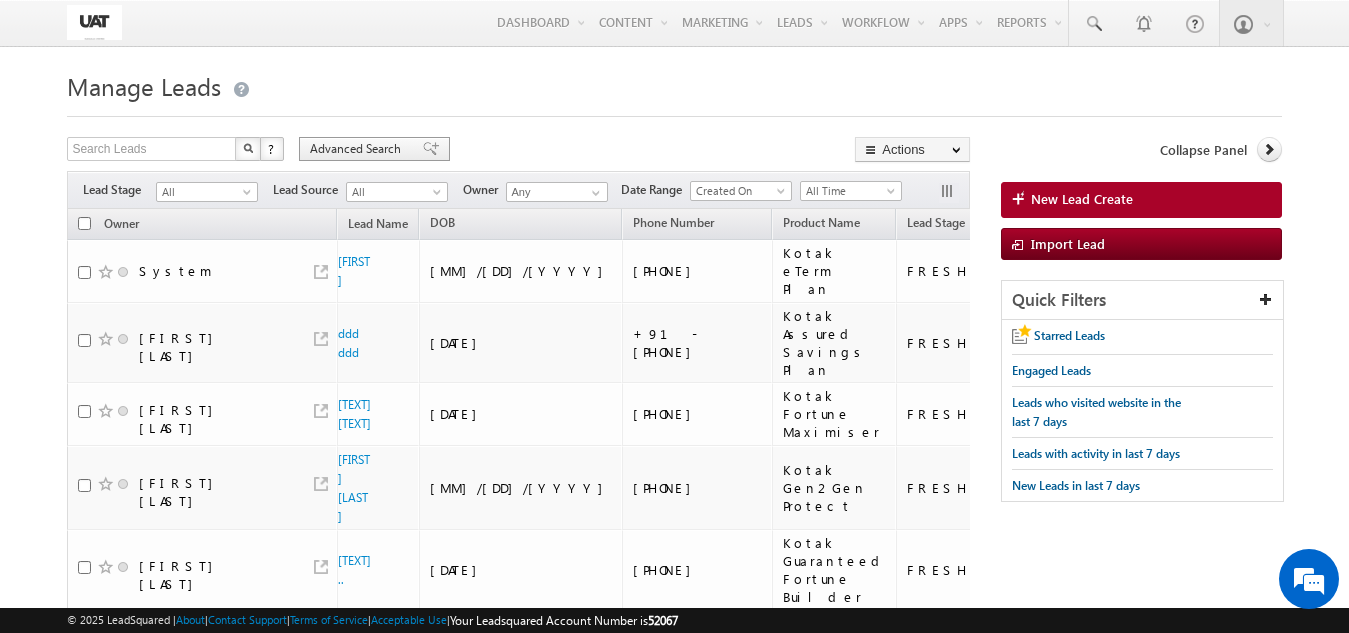 click on "Advanced Search" at bounding box center [358, 149] 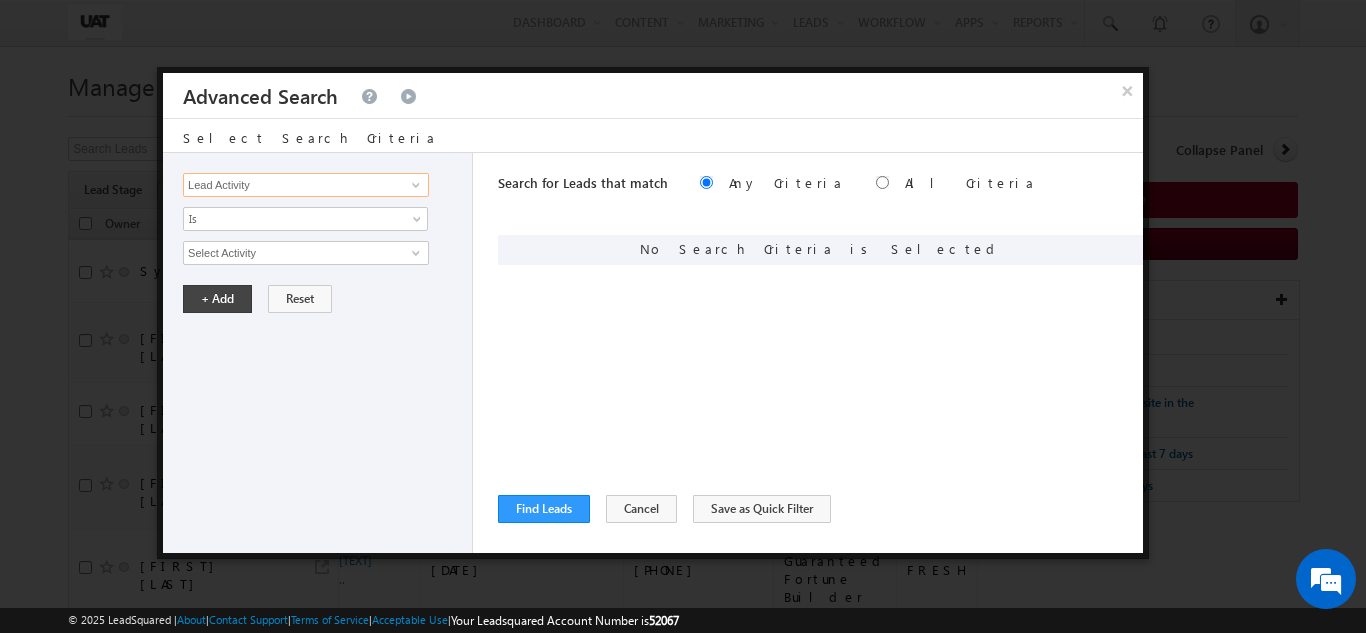 click on "Lead Activity" at bounding box center [306, 185] 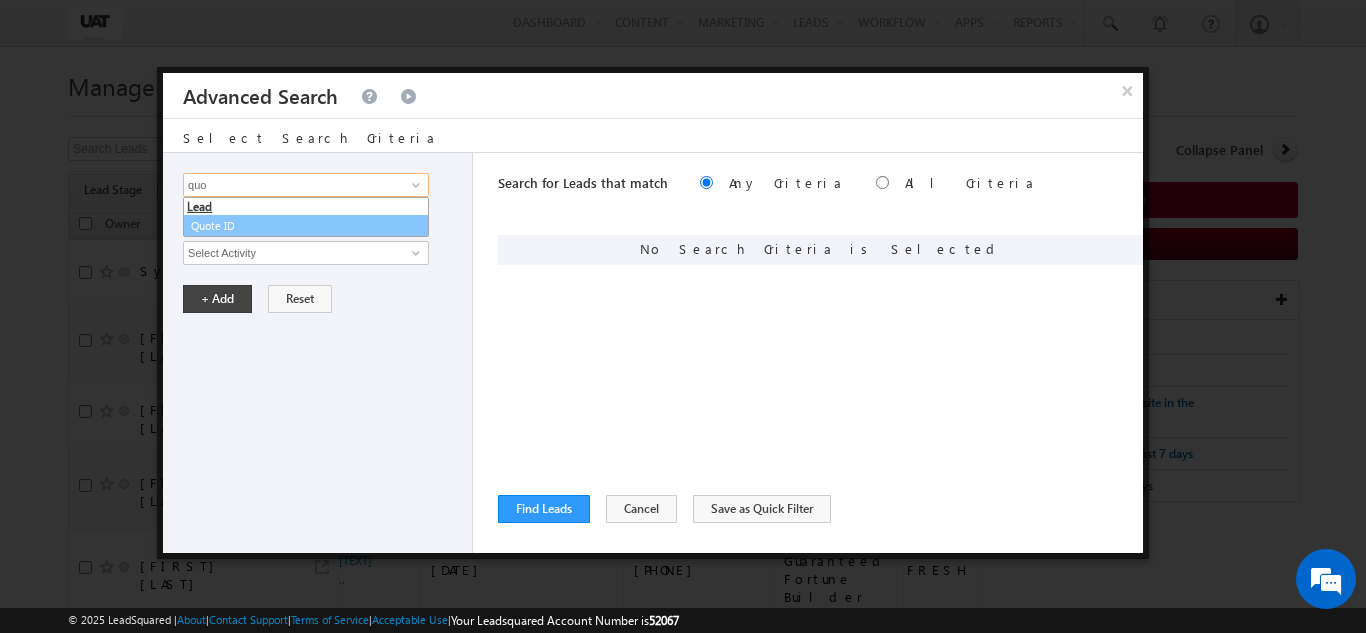 click on "Quote ID" at bounding box center (306, 226) 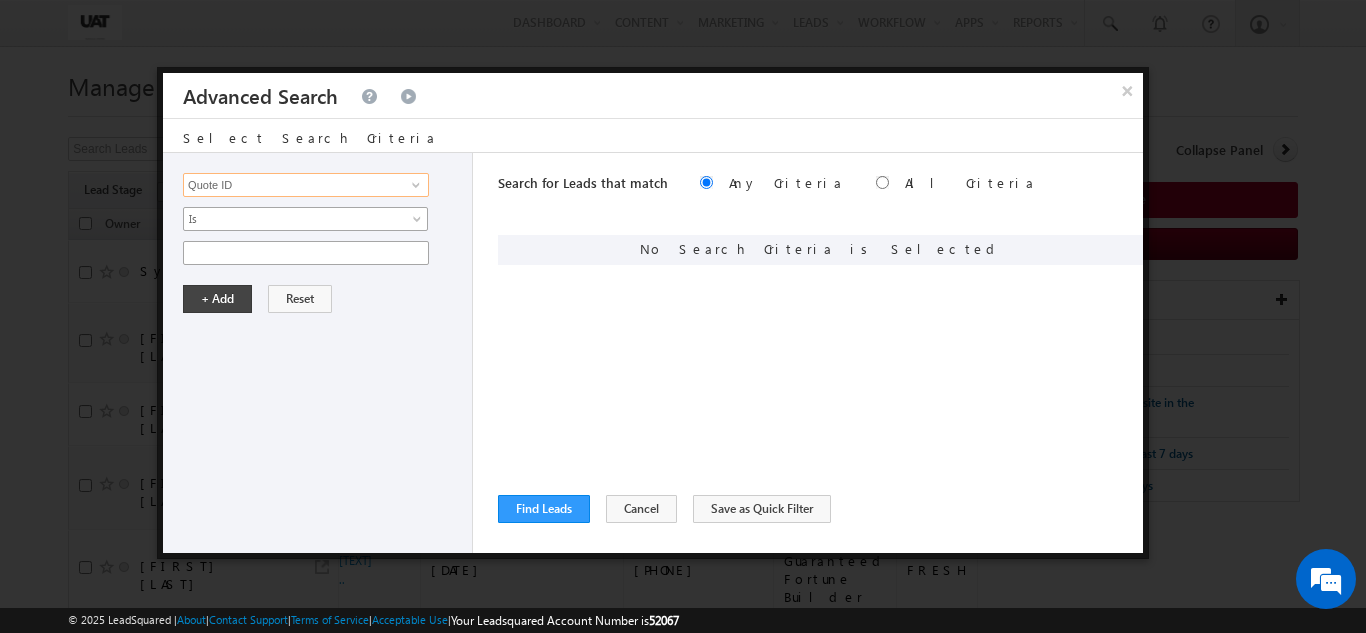 type on "Quote ID" 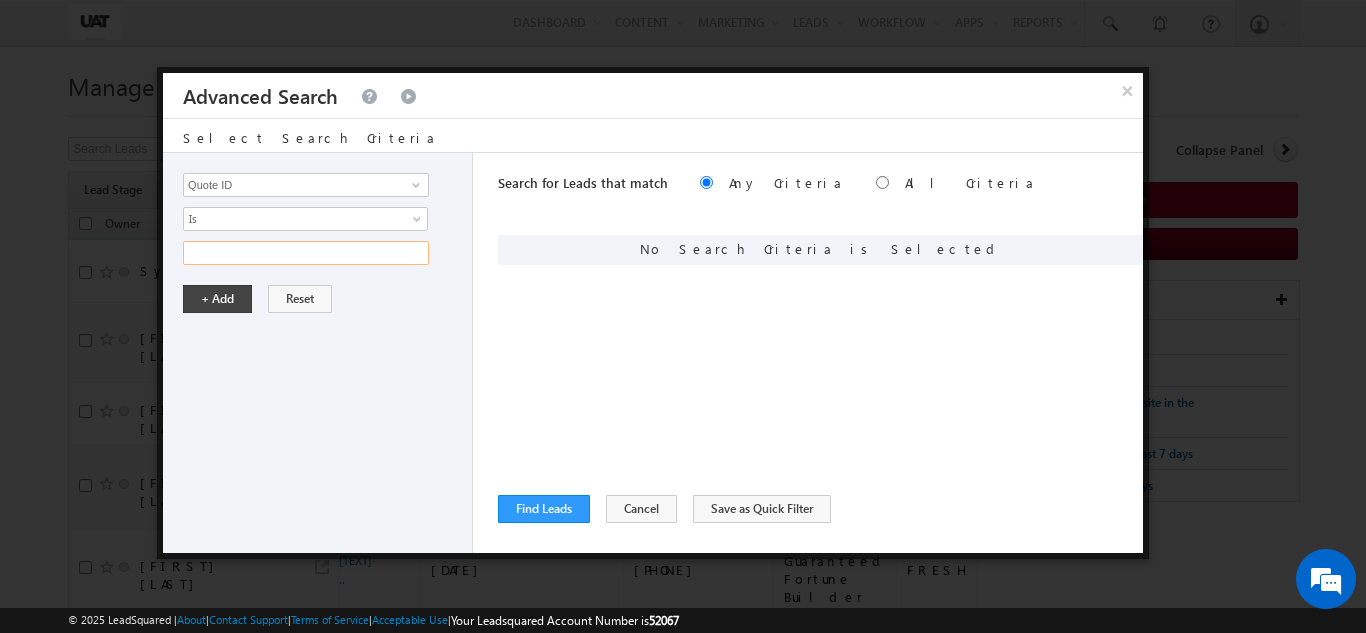 click at bounding box center (306, 253) 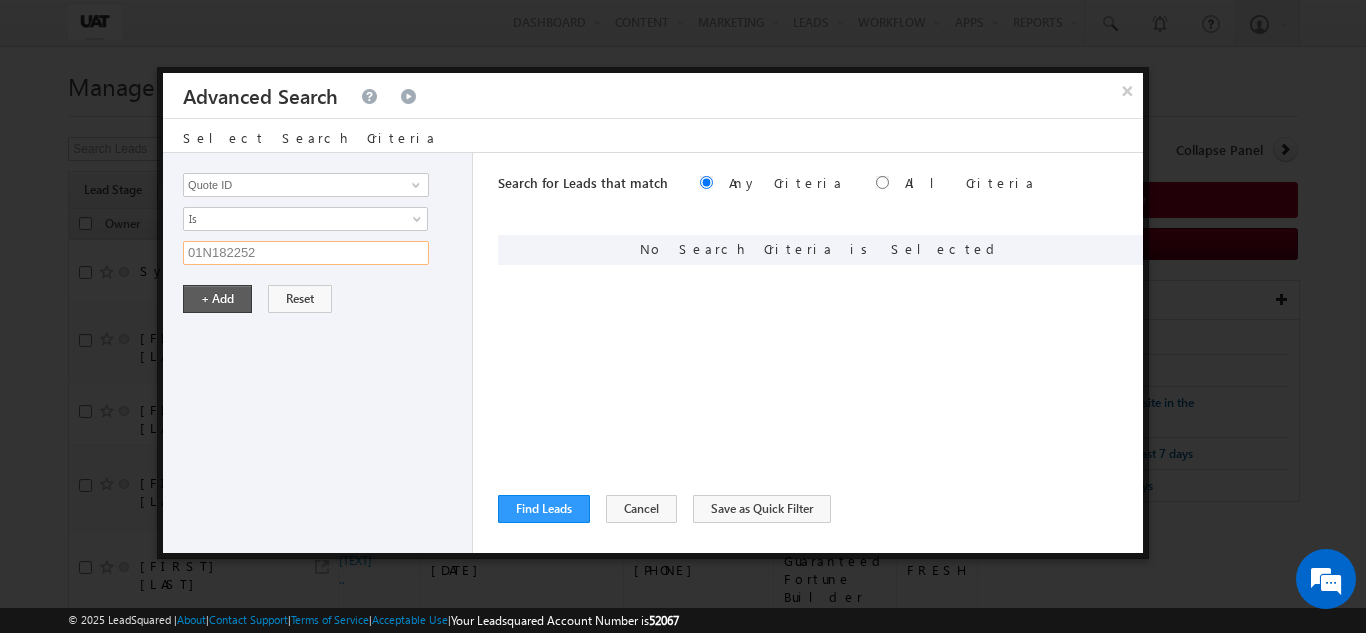 type on "01N182252" 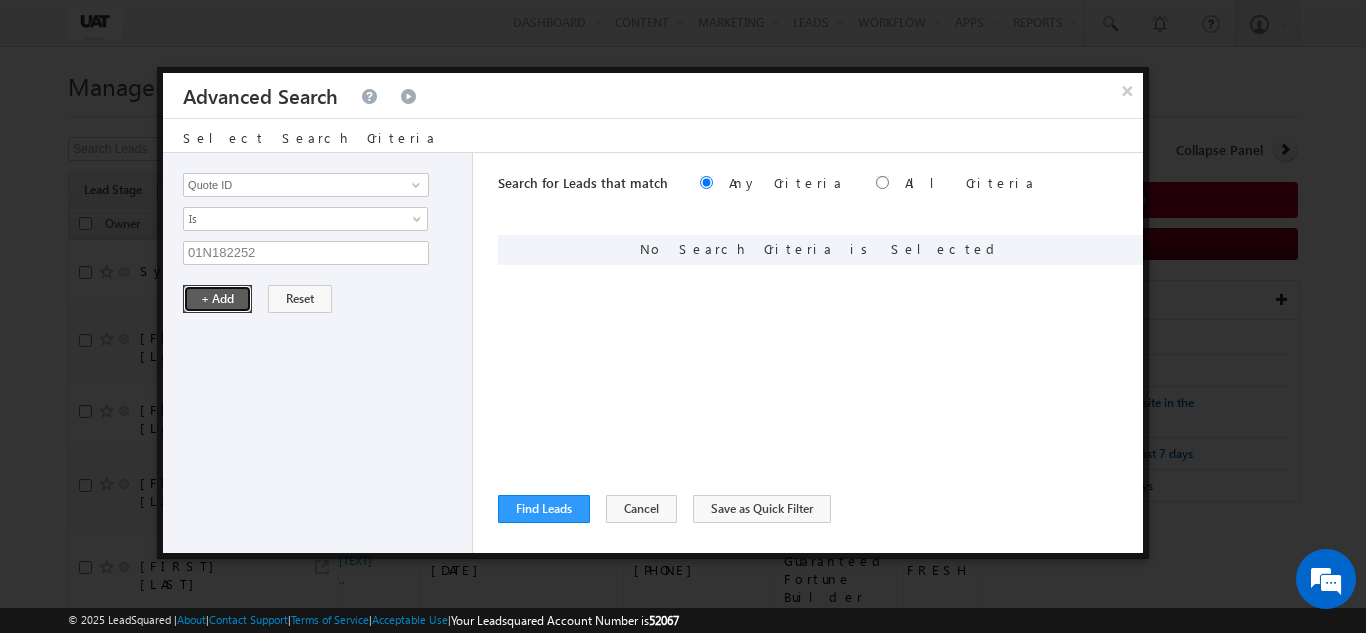 click on "+ Add" at bounding box center (217, 299) 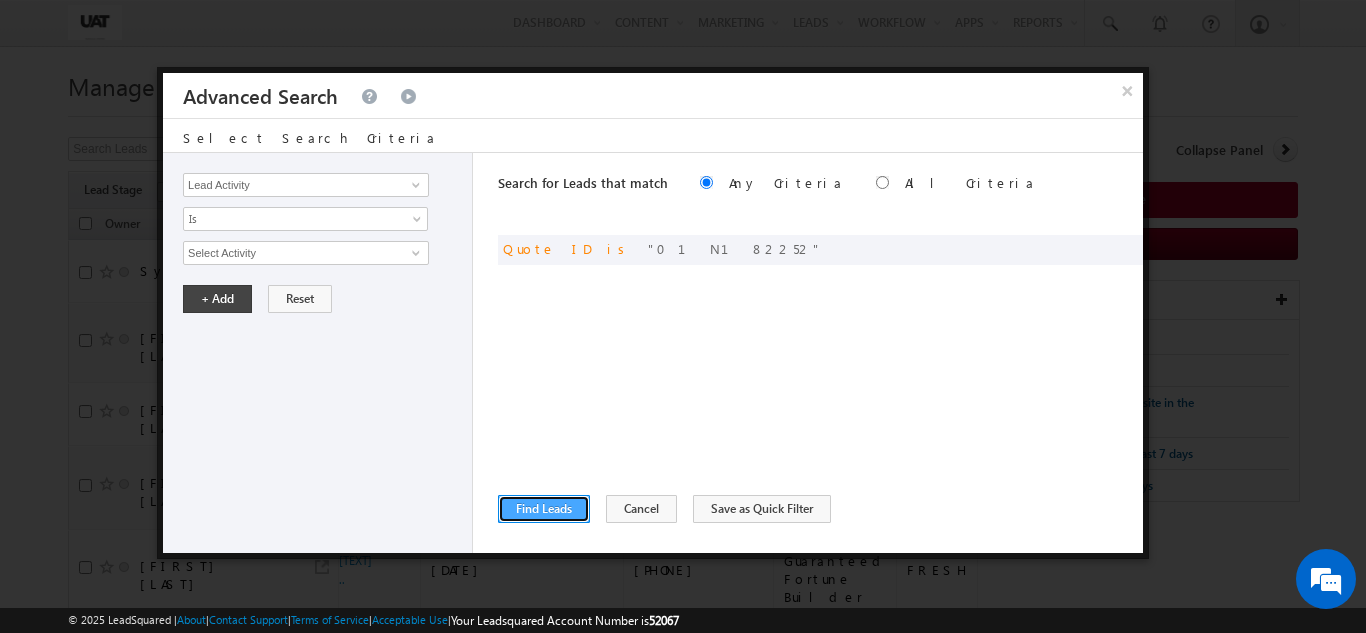 click on "Find Leads" at bounding box center (544, 509) 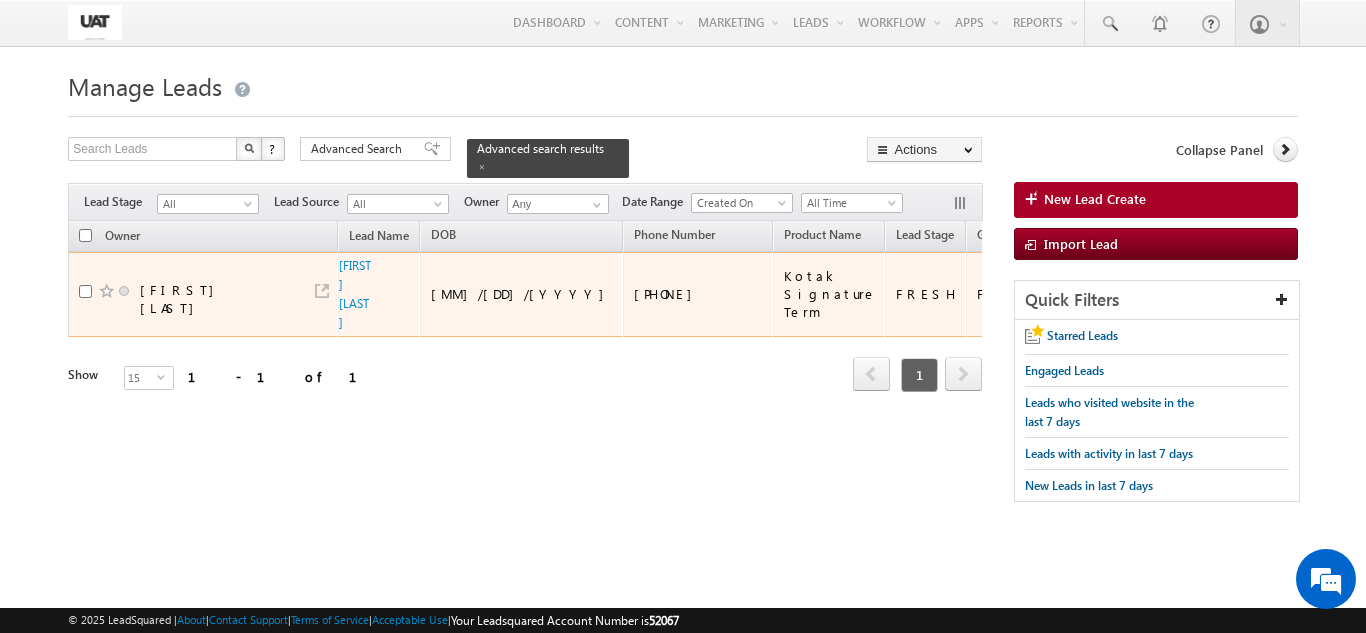 drag, startPoint x: 620, startPoint y: 287, endPoint x: 549, endPoint y: 279, distance: 71.44928 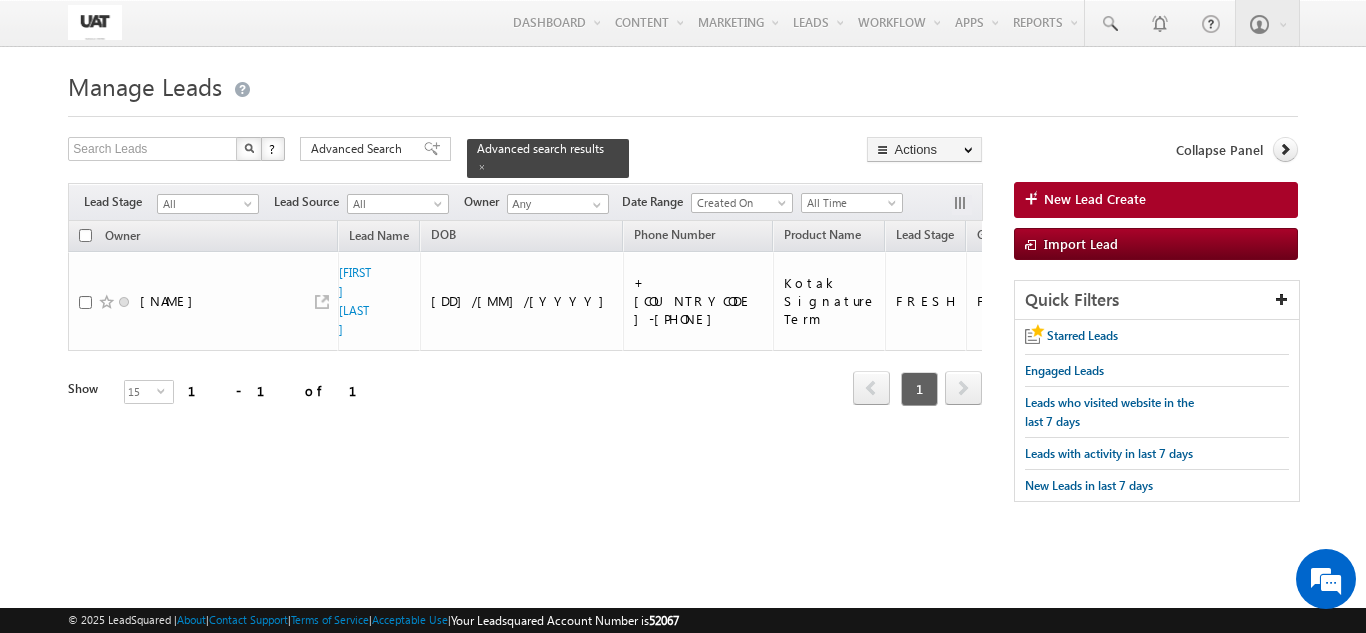 scroll, scrollTop: 0, scrollLeft: 0, axis: both 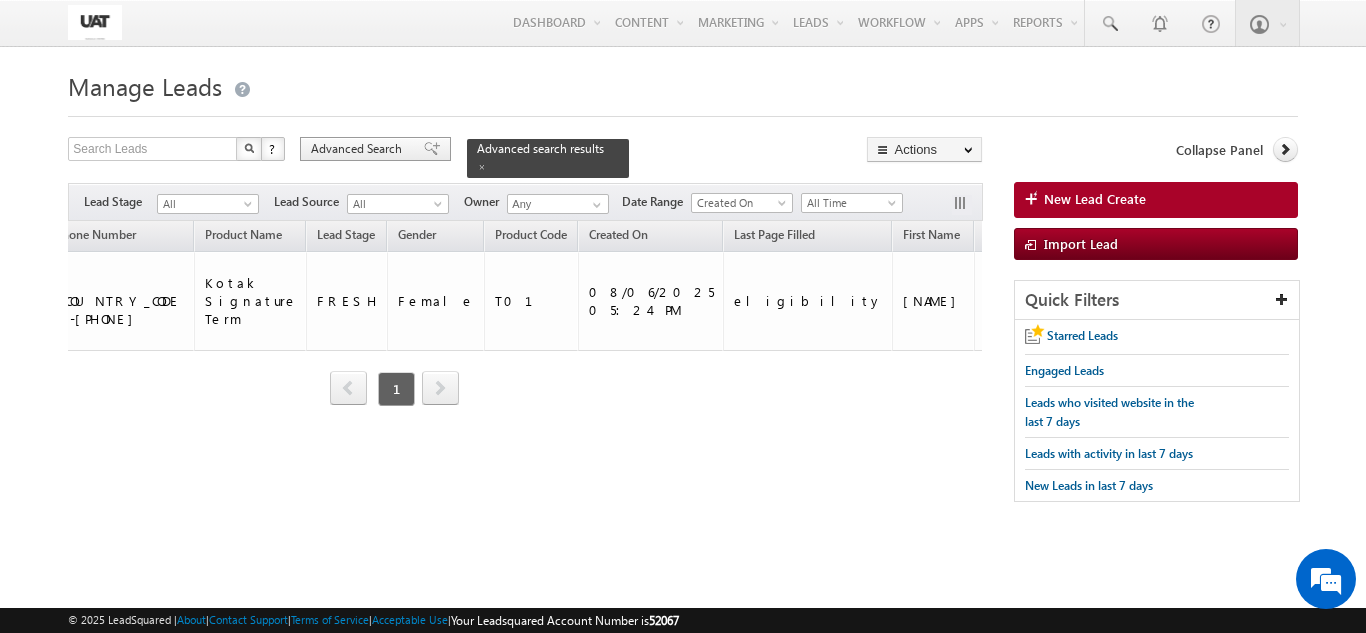 click on "Advanced Search" at bounding box center (359, 149) 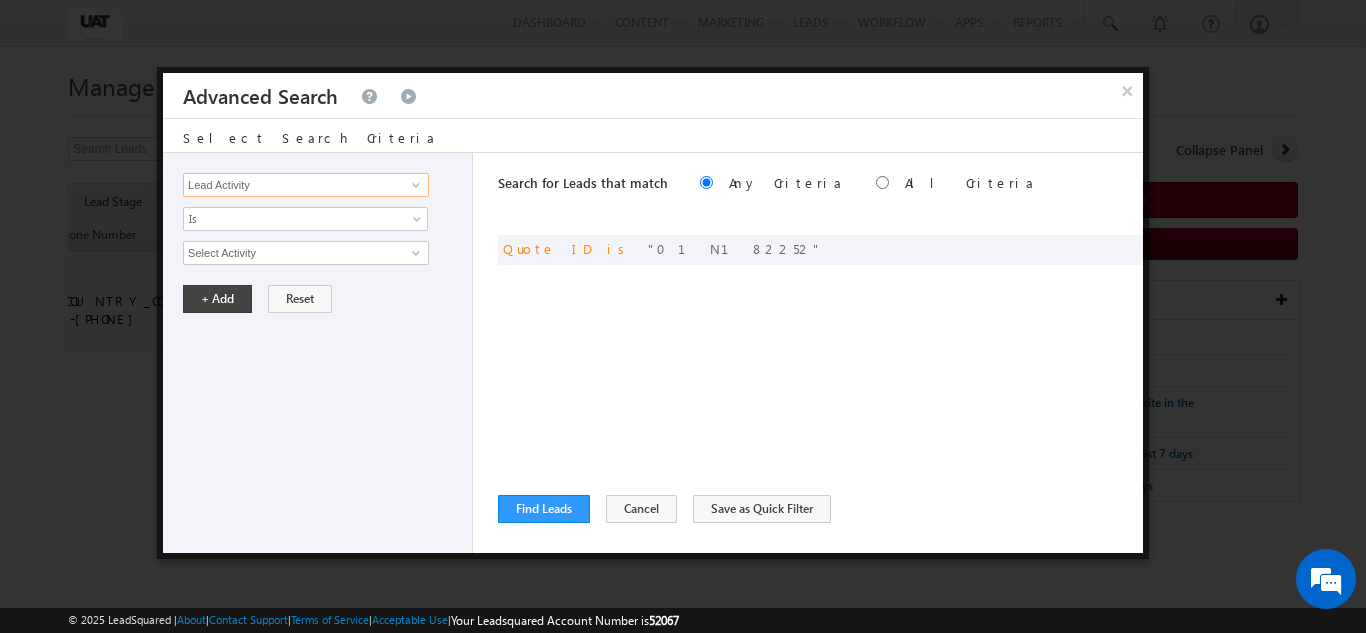 click on "Lead Activity" at bounding box center [306, 185] 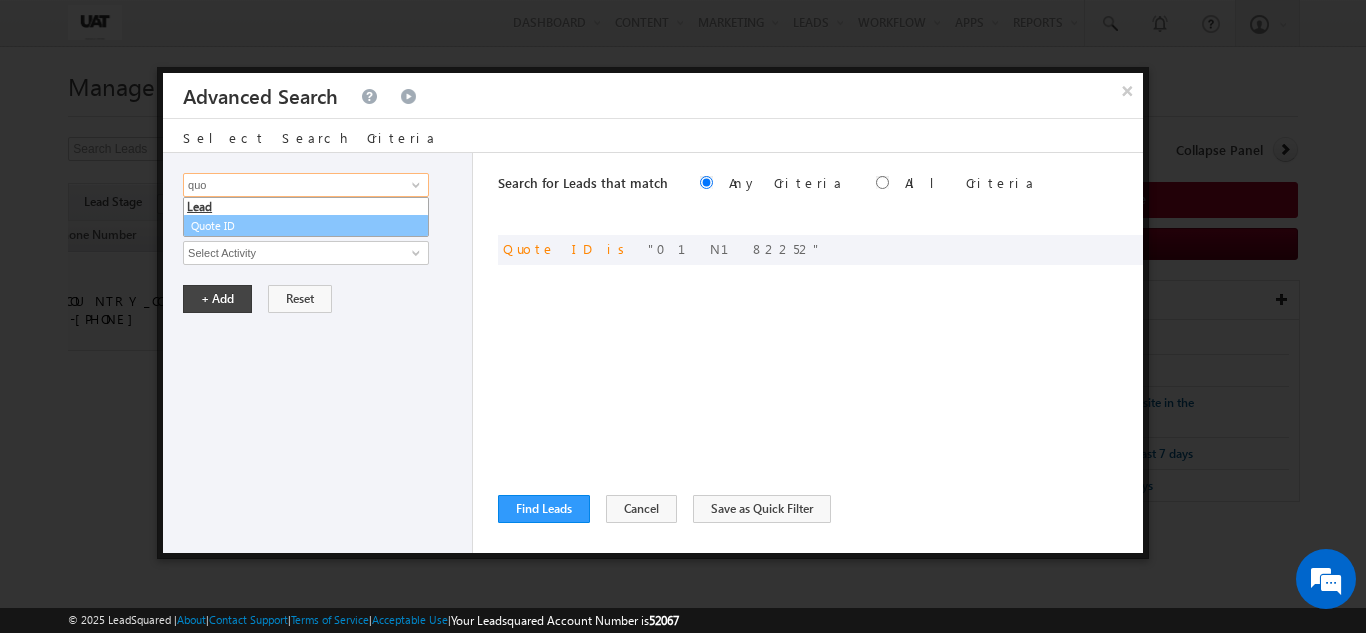 click on "Quote ID" at bounding box center (306, 226) 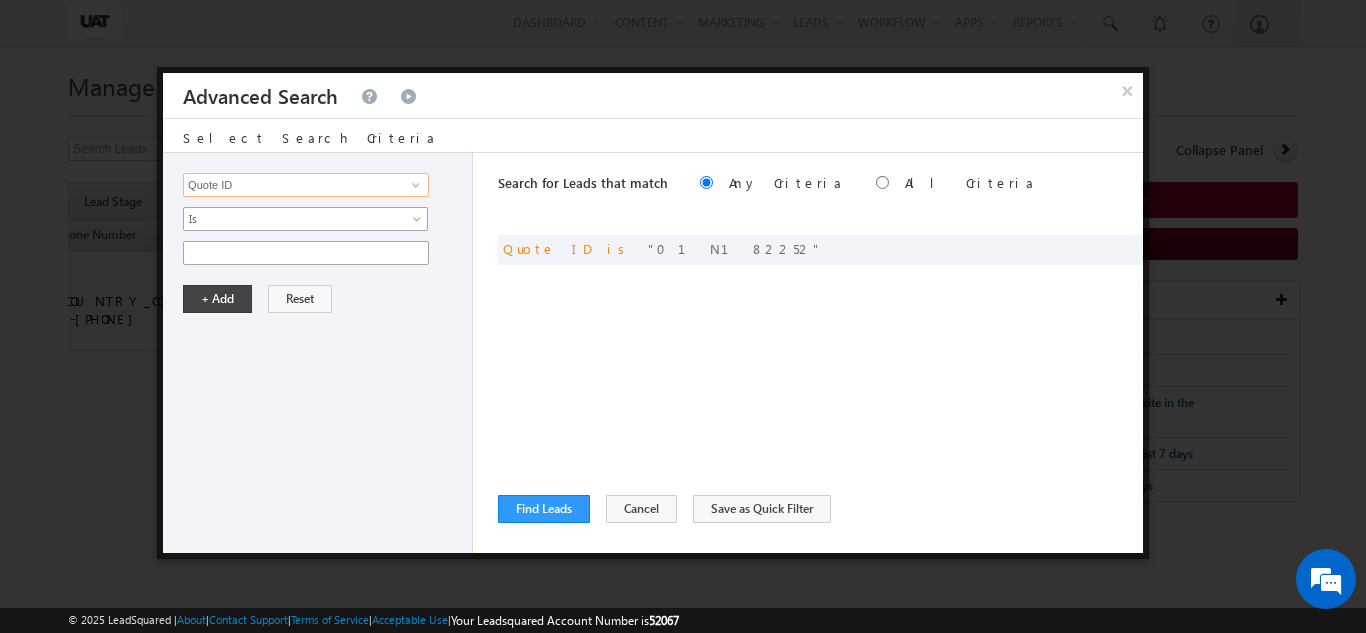 type on "Quote ID" 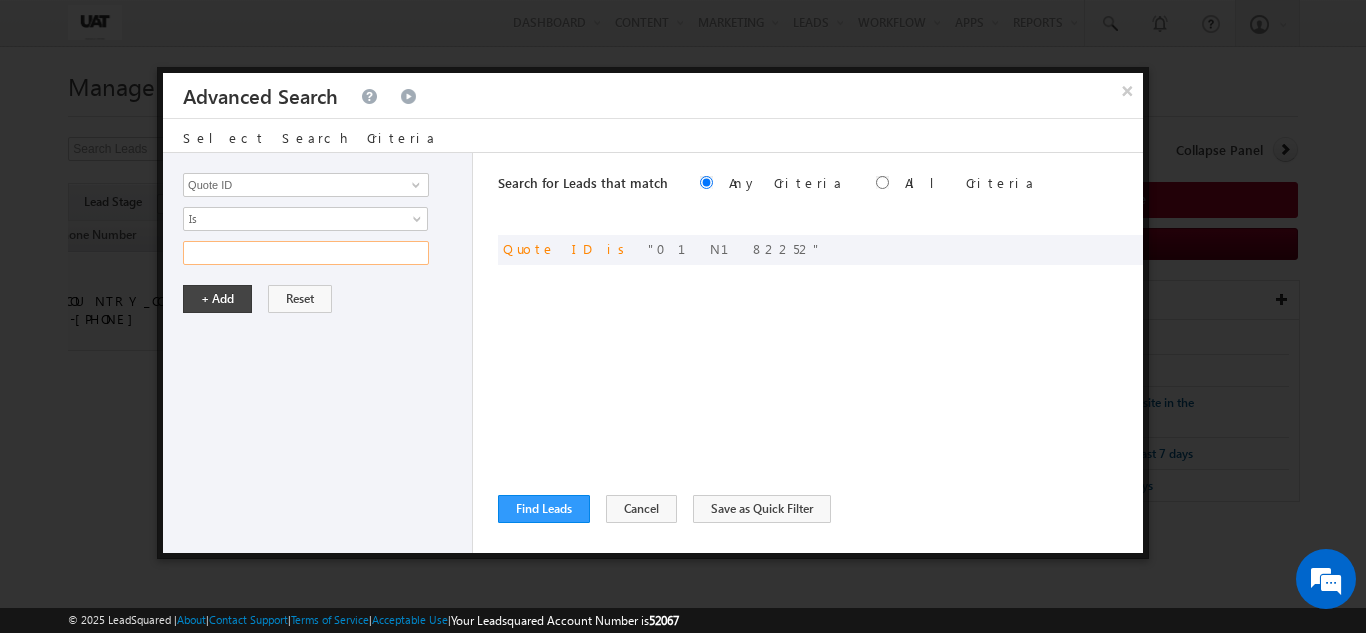 click at bounding box center (306, 253) 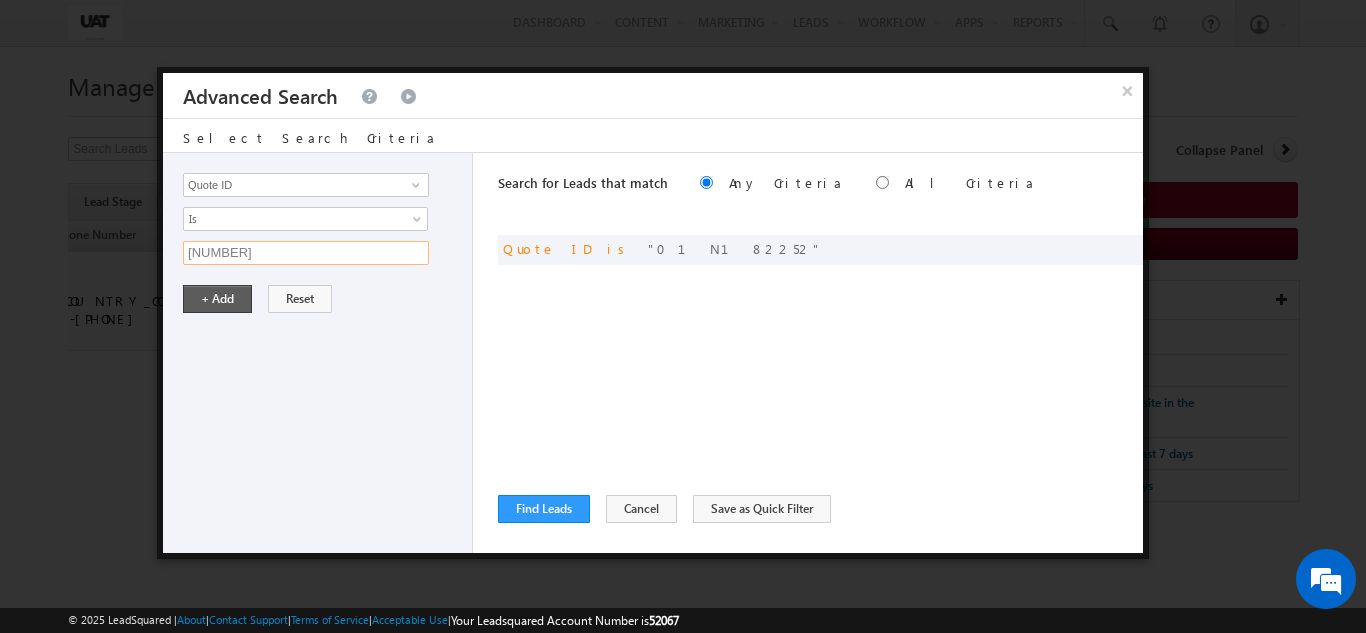 type on "[ID]" 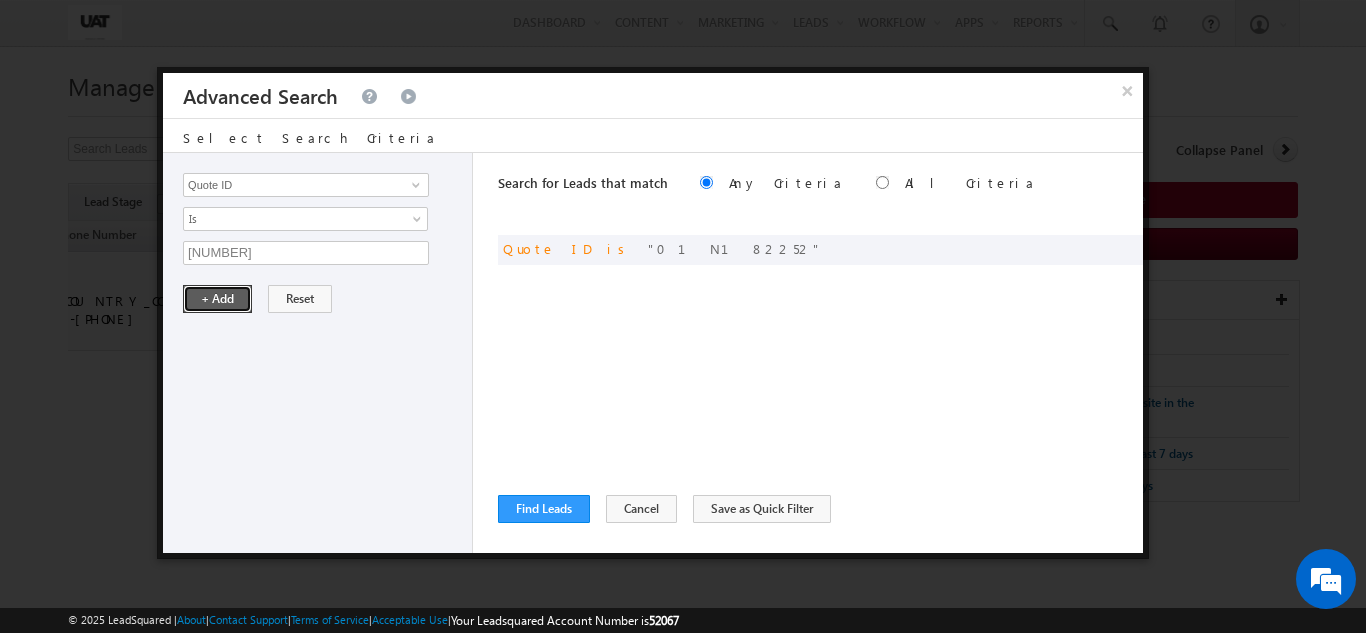 scroll, scrollTop: 0, scrollLeft: 0, axis: both 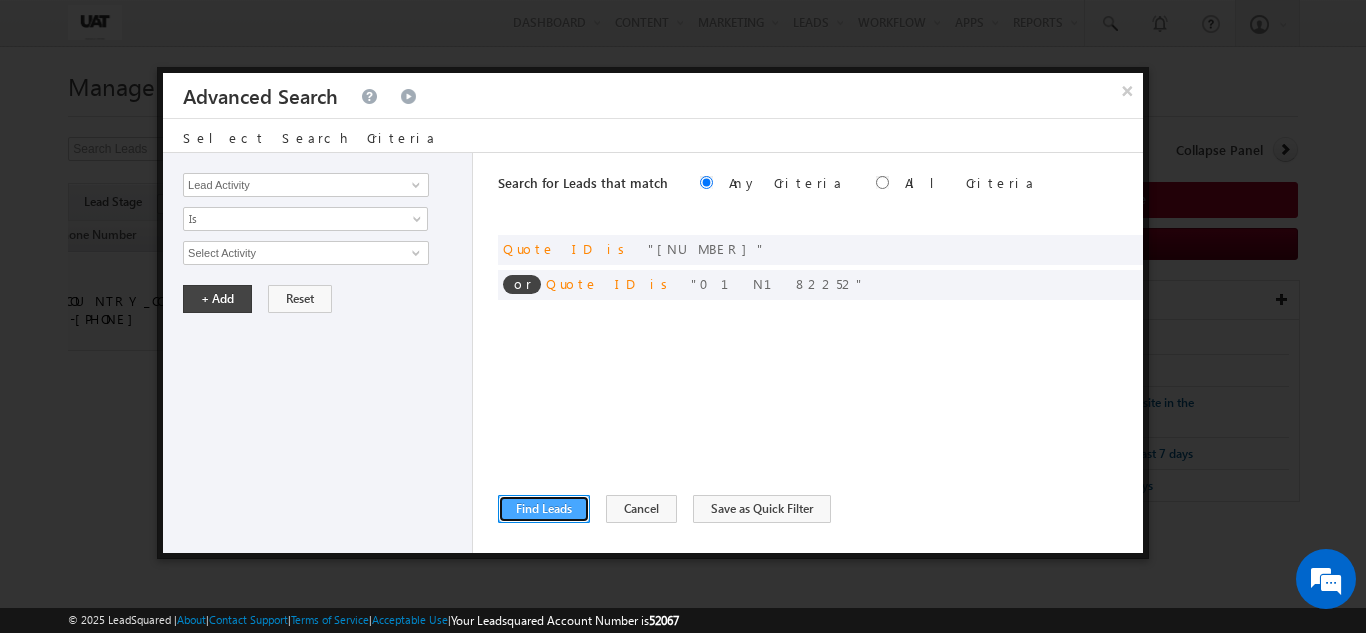 click on "Find Leads" at bounding box center [544, 509] 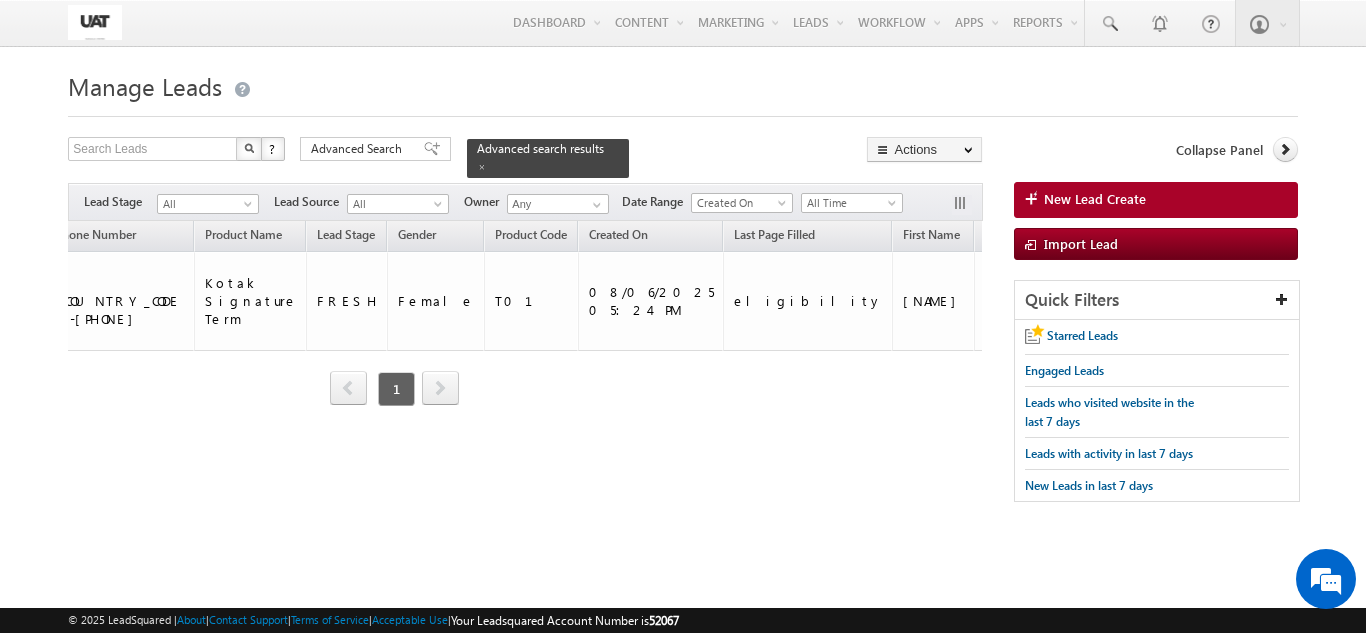 scroll, scrollTop: 0, scrollLeft: 664, axis: horizontal 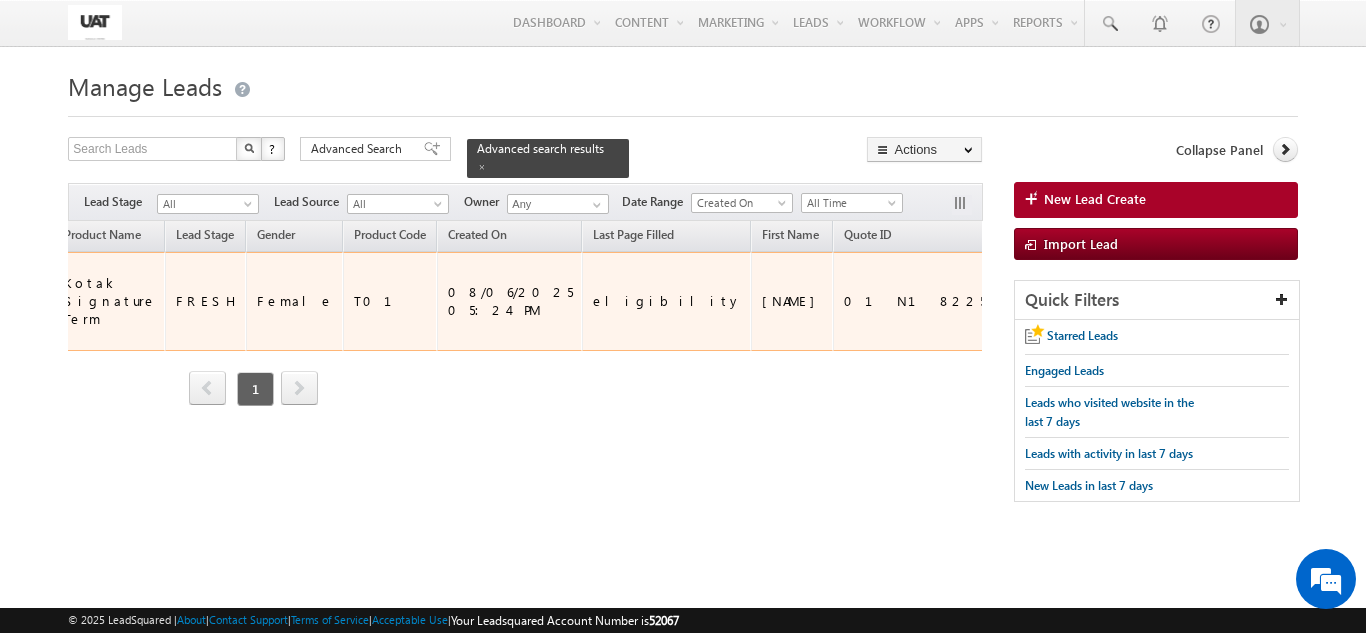 click on "01N182252" at bounding box center [922, 301] 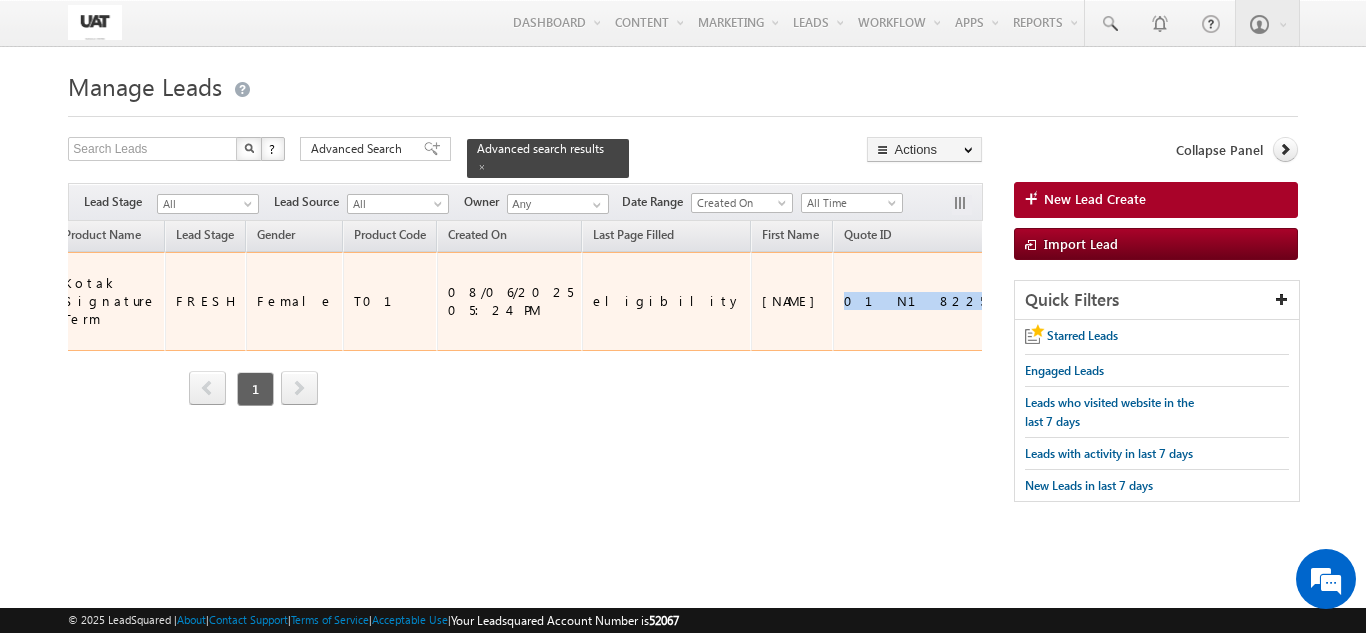 click on "01N182252" at bounding box center (922, 301) 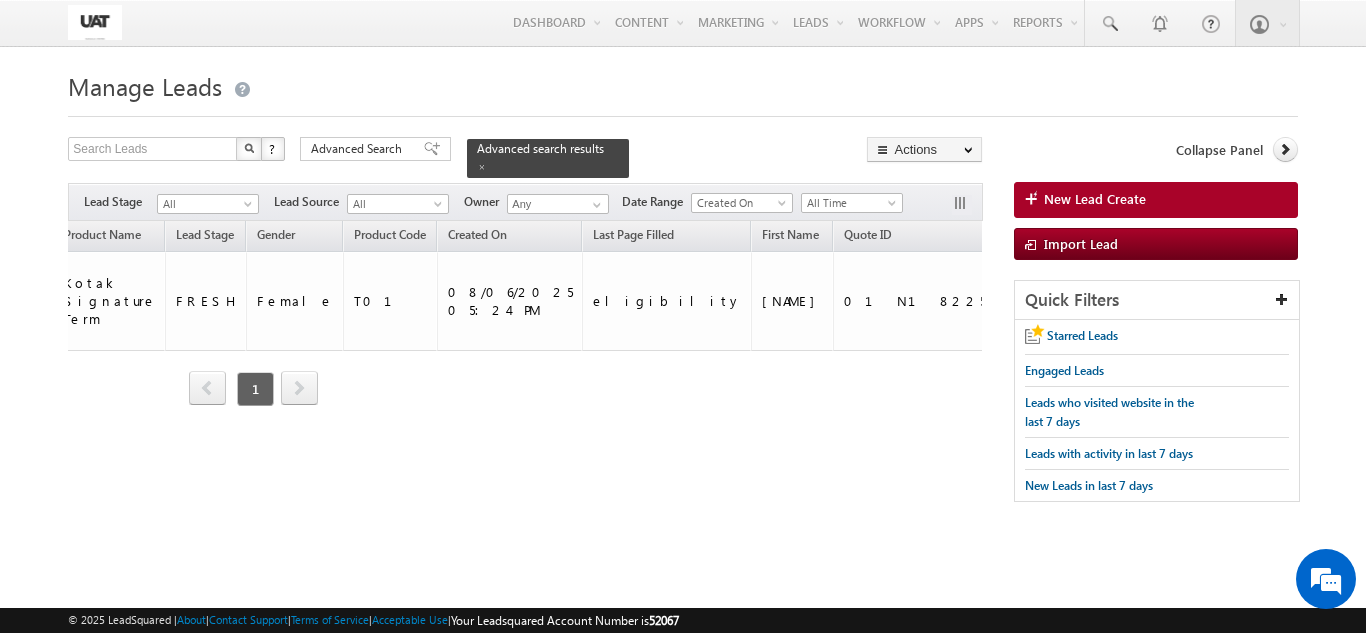 click on "Owner
Lead Name
DOB
Phone Number
Product Name" at bounding box center (525, 328) 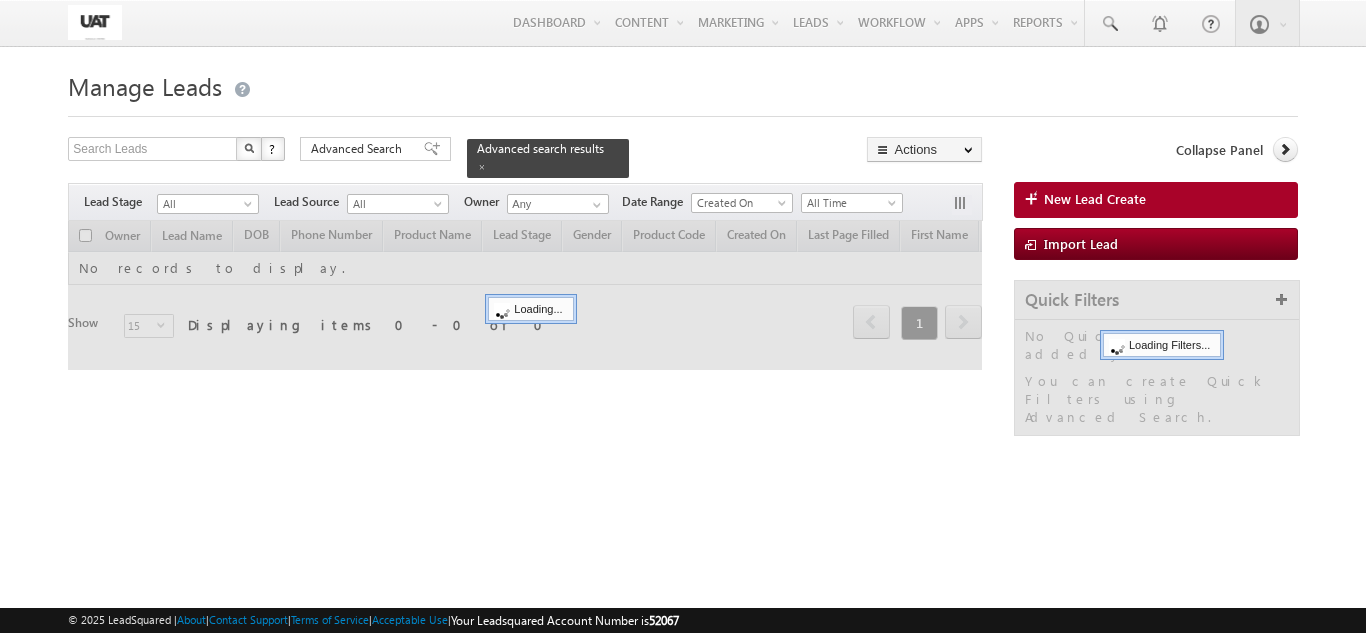 scroll, scrollTop: 0, scrollLeft: 0, axis: both 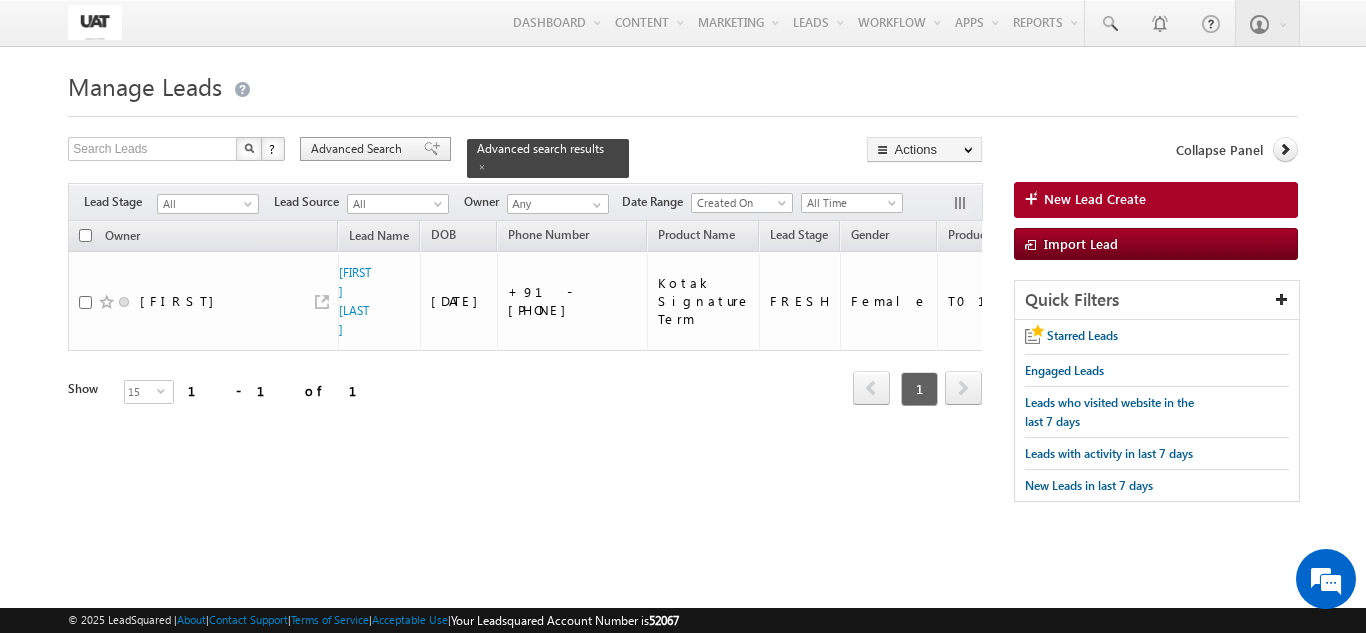 click on "Advanced Search" at bounding box center (359, 149) 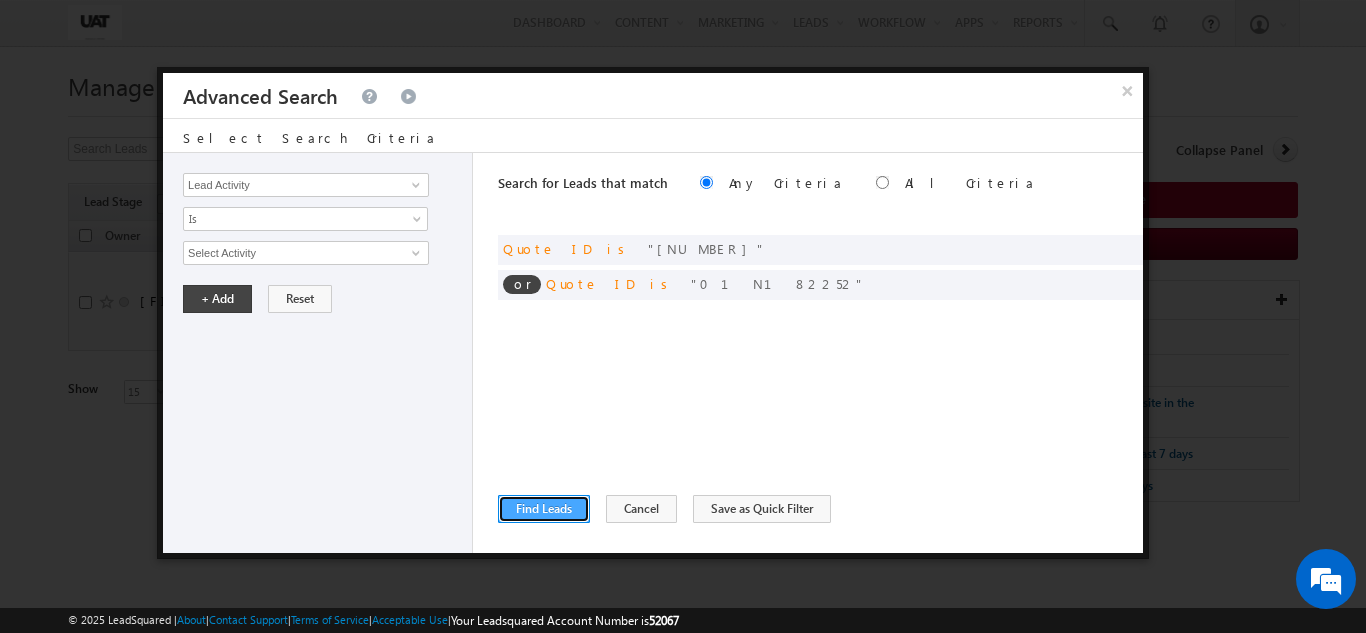 click on "Find Leads" at bounding box center (544, 509) 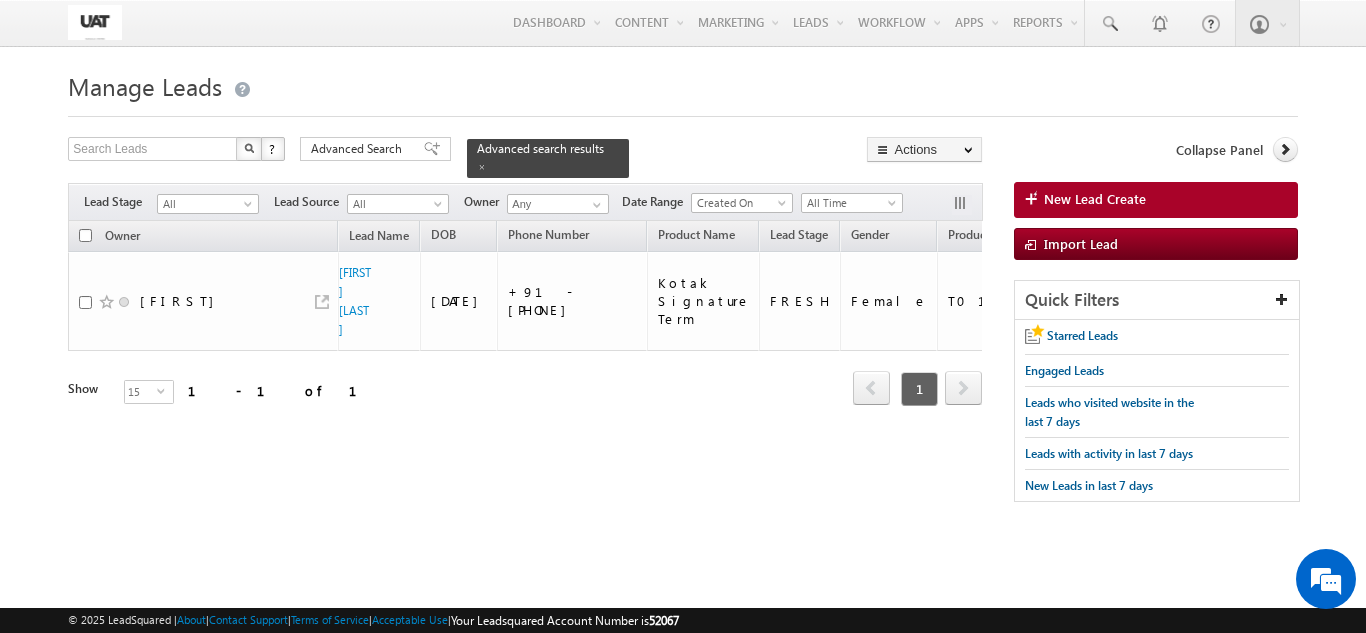 scroll, scrollTop: 0, scrollLeft: 0, axis: both 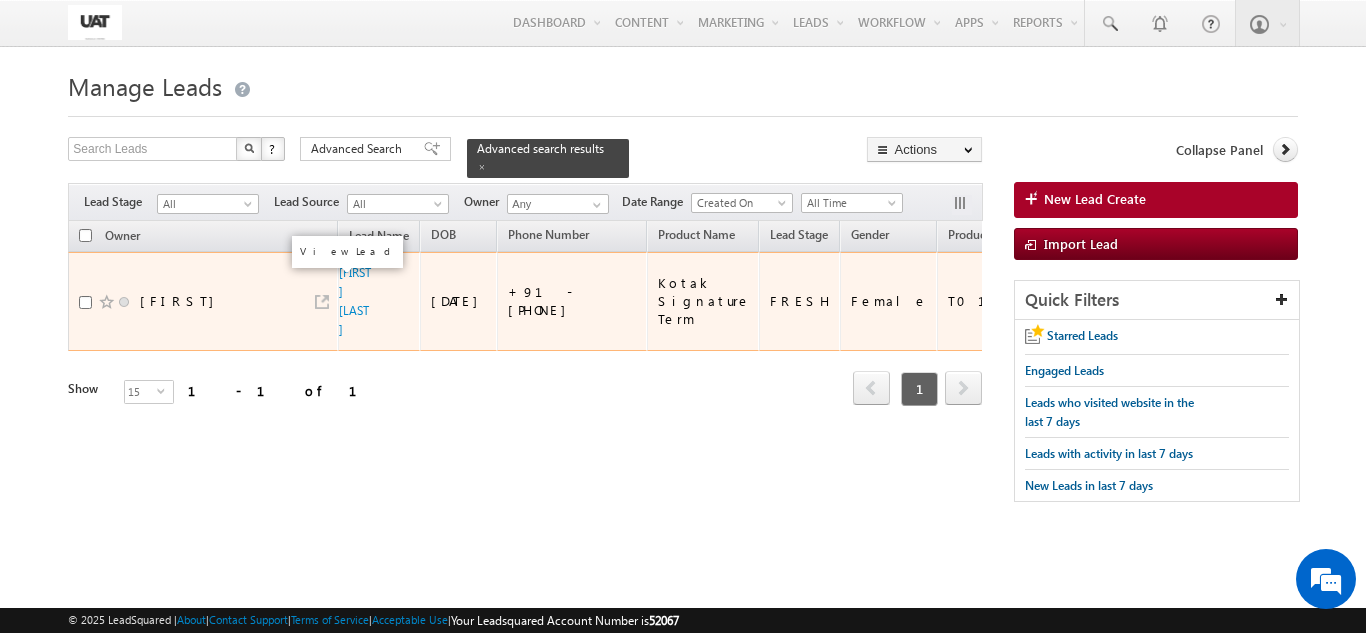 click at bounding box center (322, 302) 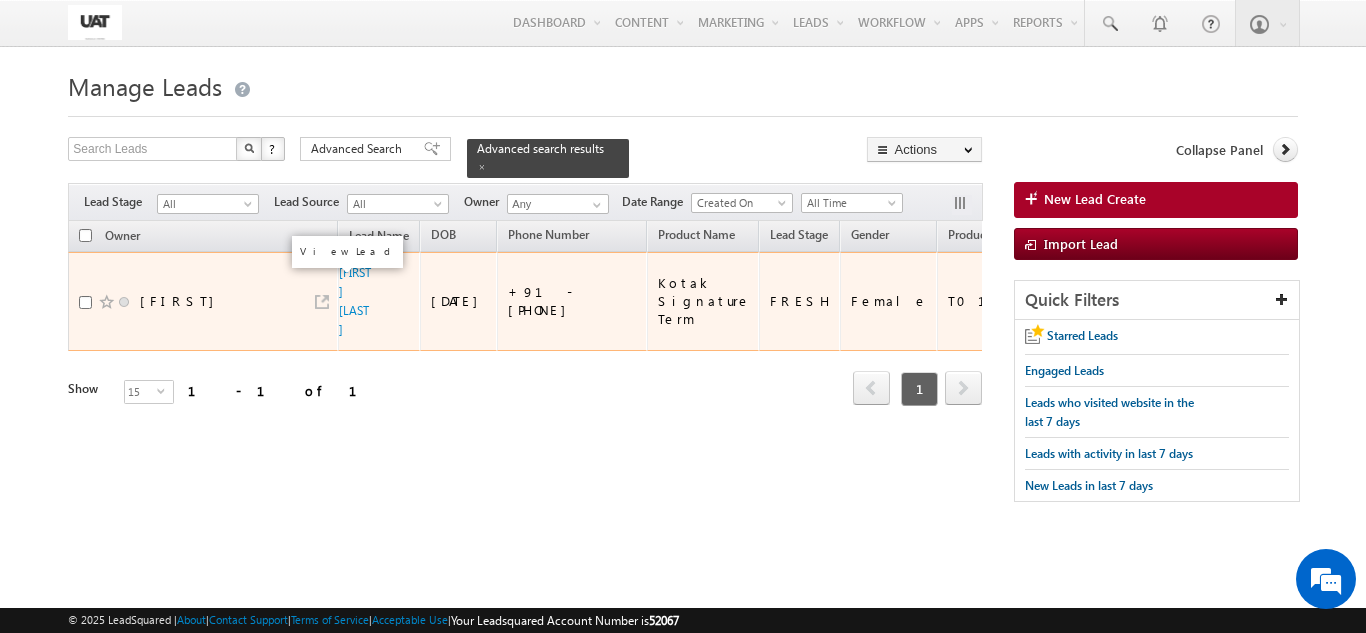click at bounding box center (322, 302) 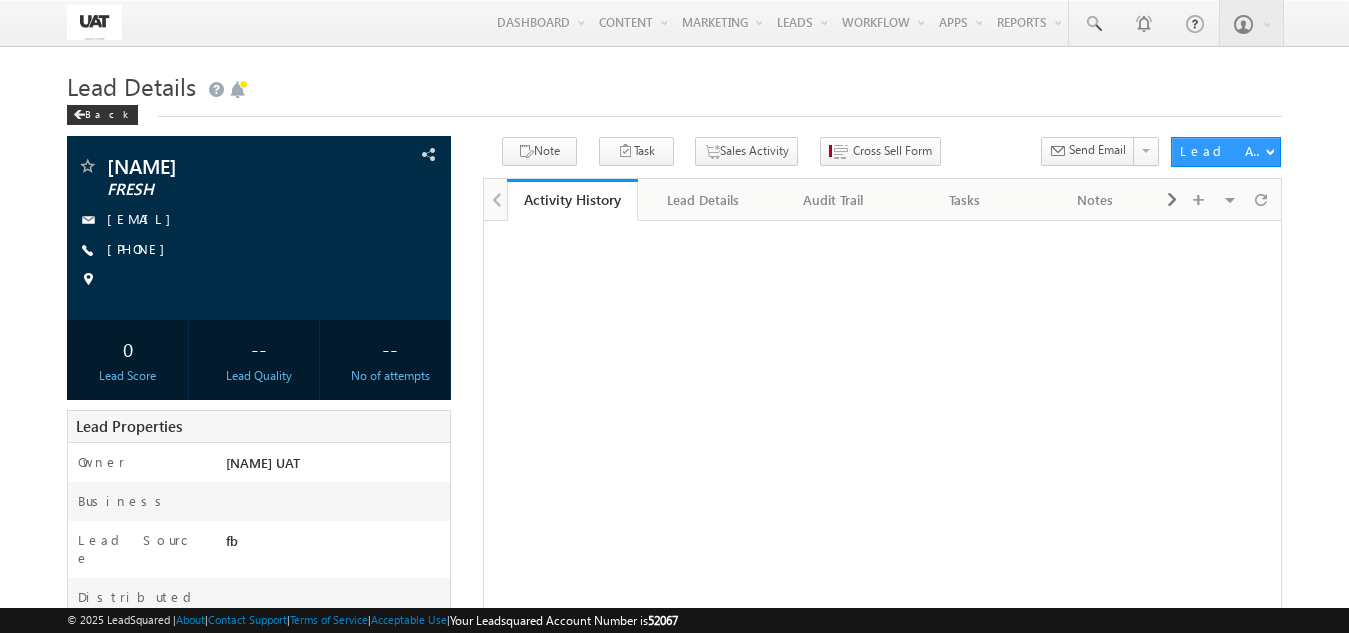 scroll, scrollTop: 0, scrollLeft: 0, axis: both 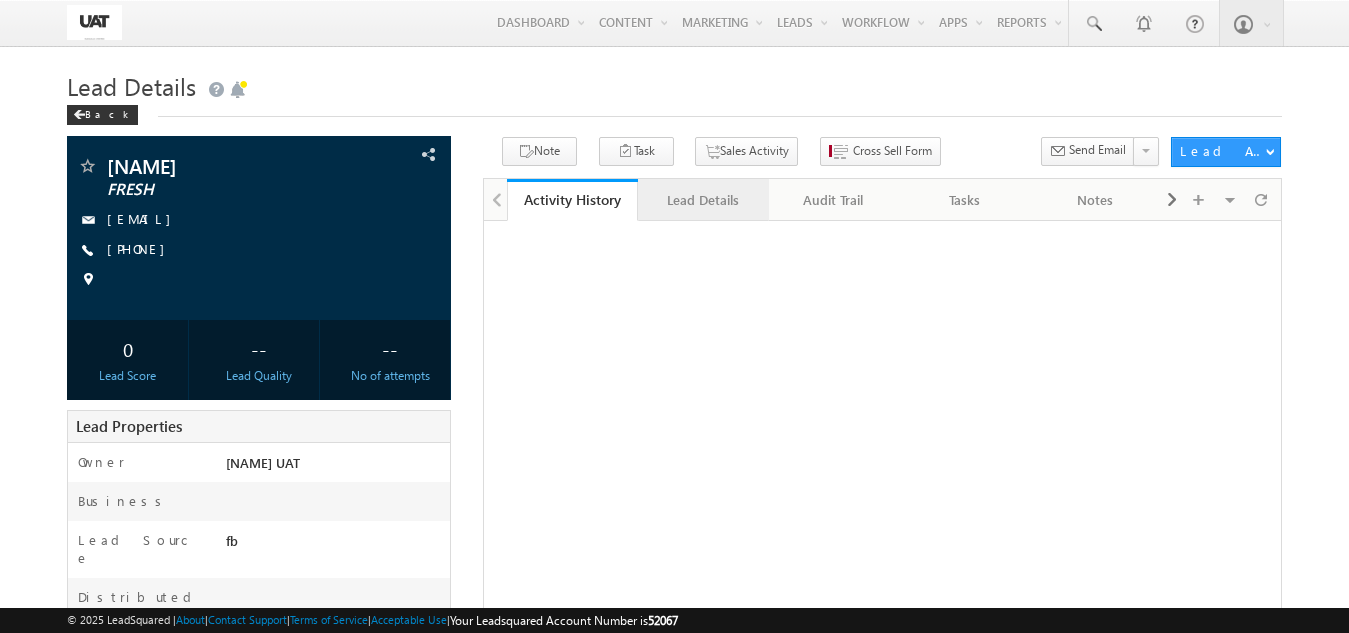 click on "Lead Details" at bounding box center (702, 200) 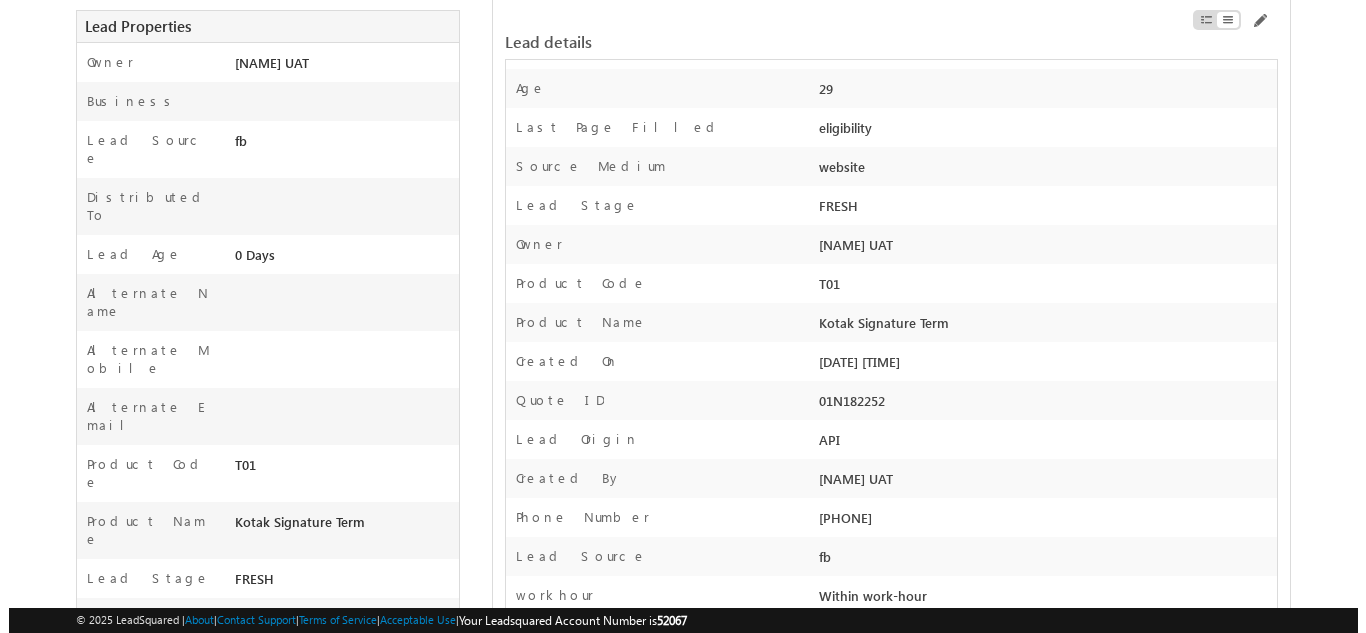 scroll, scrollTop: 0, scrollLeft: 0, axis: both 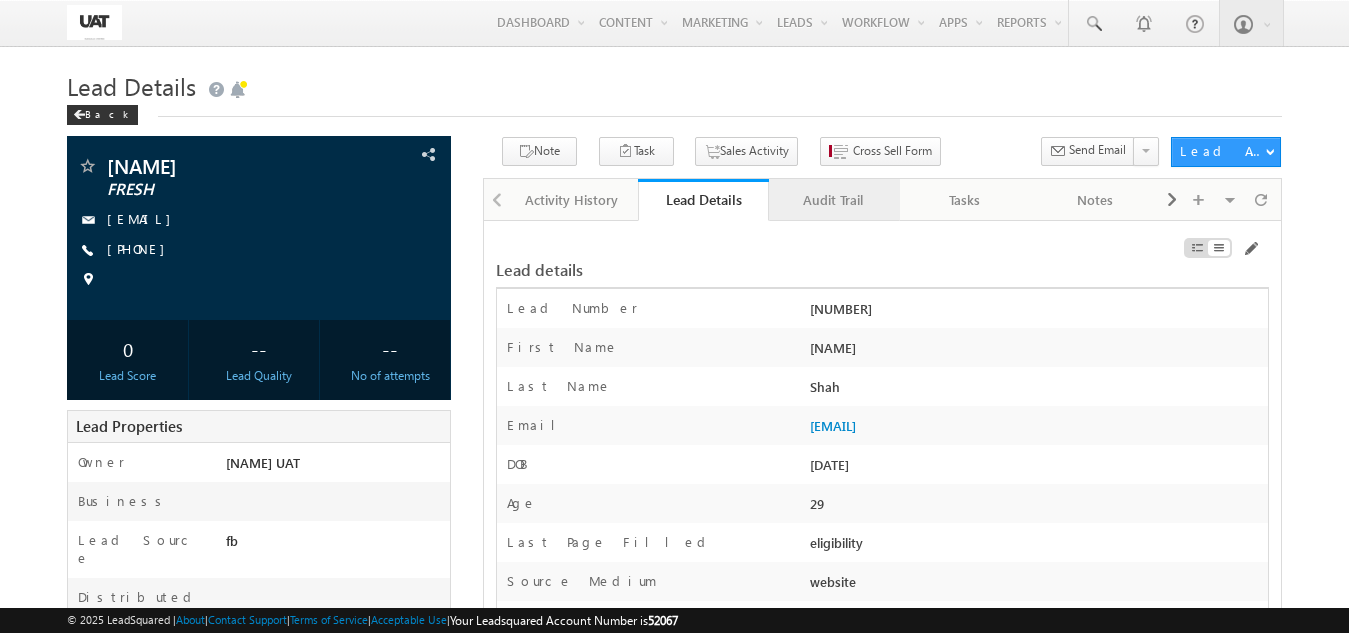 click on "Audit Trail" at bounding box center (833, 200) 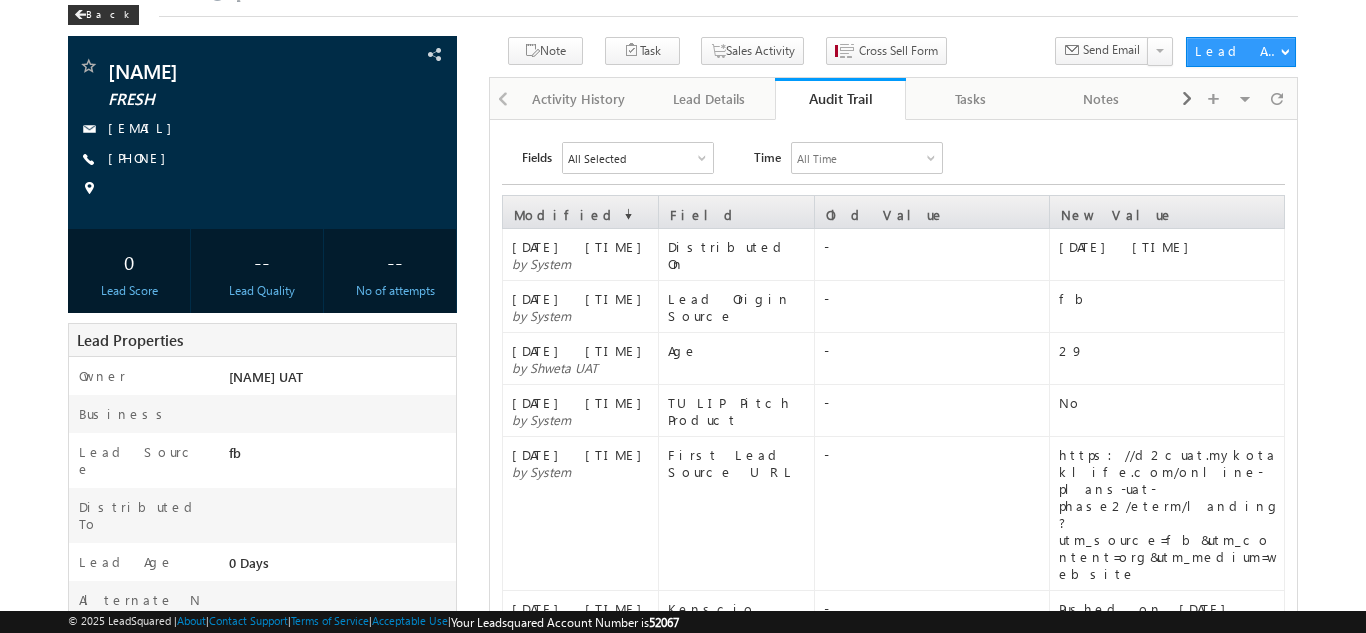 scroll, scrollTop: 0, scrollLeft: 0, axis: both 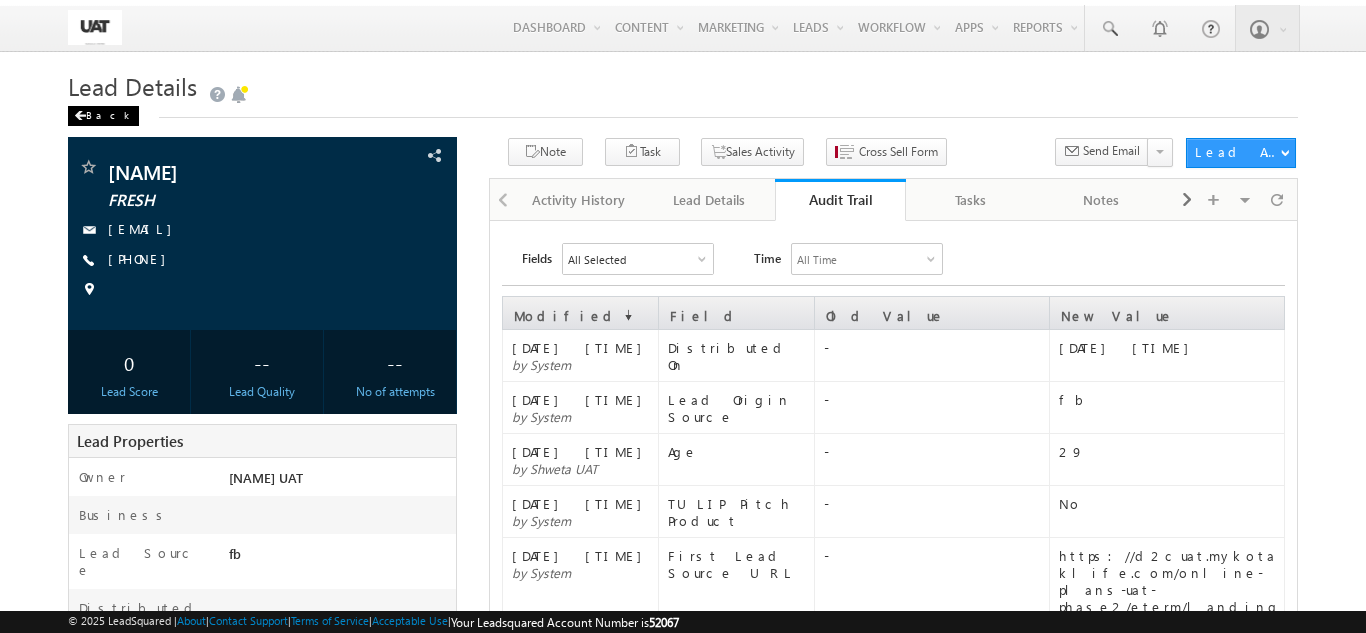 click on "Back" at bounding box center [103, 116] 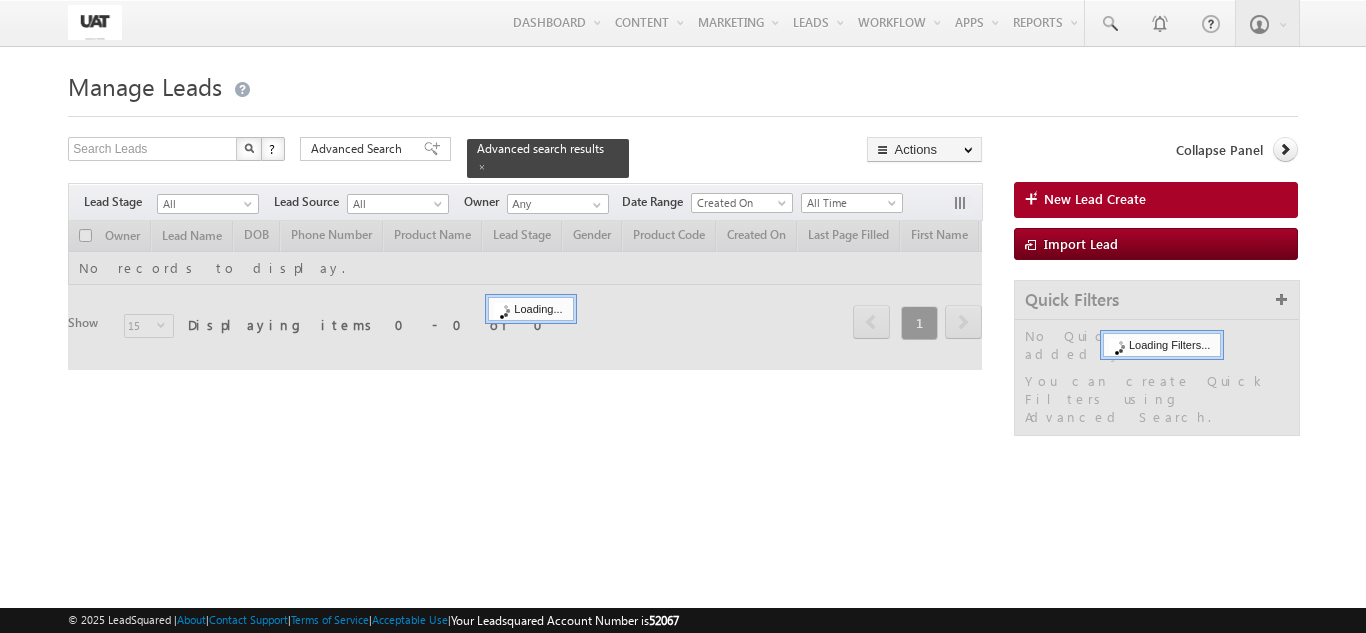 scroll, scrollTop: 0, scrollLeft: 0, axis: both 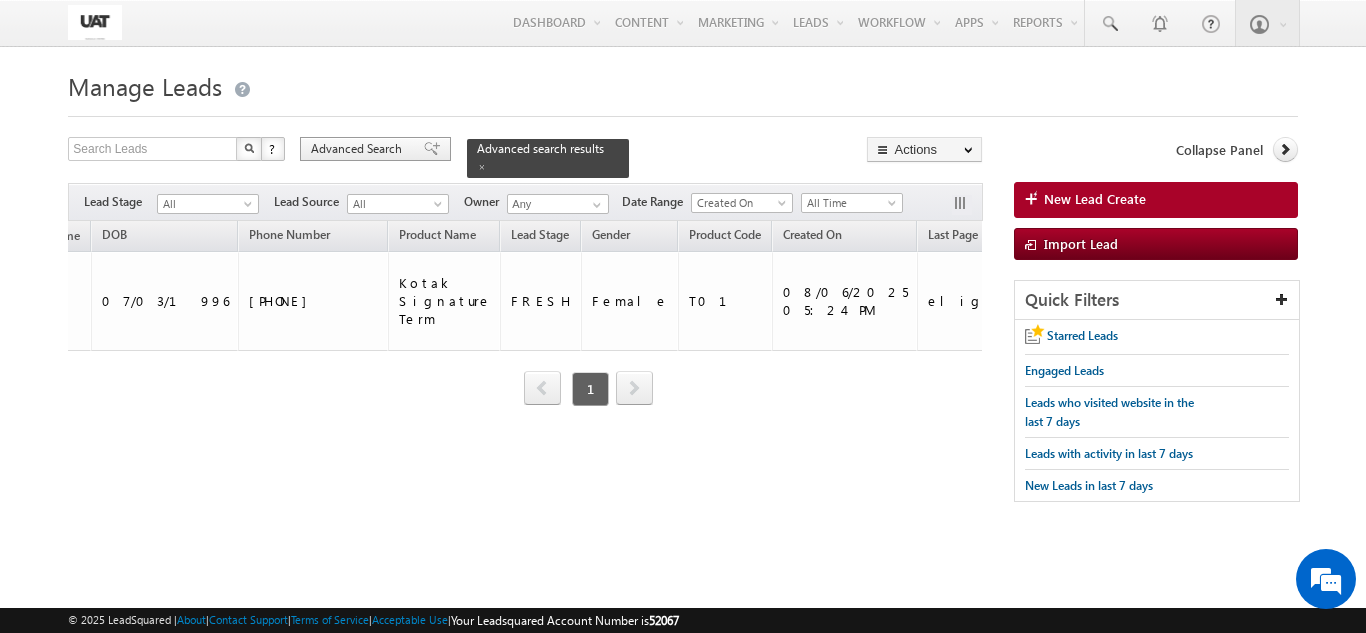click on "Advanced Search" at bounding box center (359, 149) 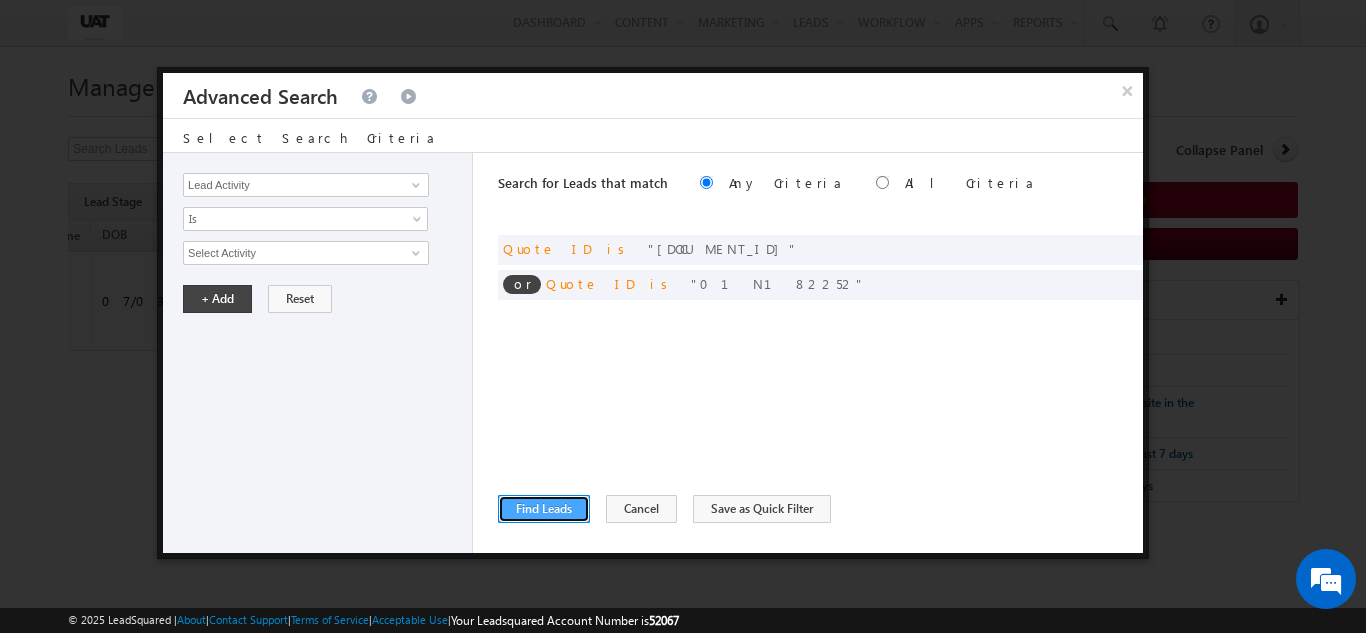 click on "Find Leads" at bounding box center [544, 509] 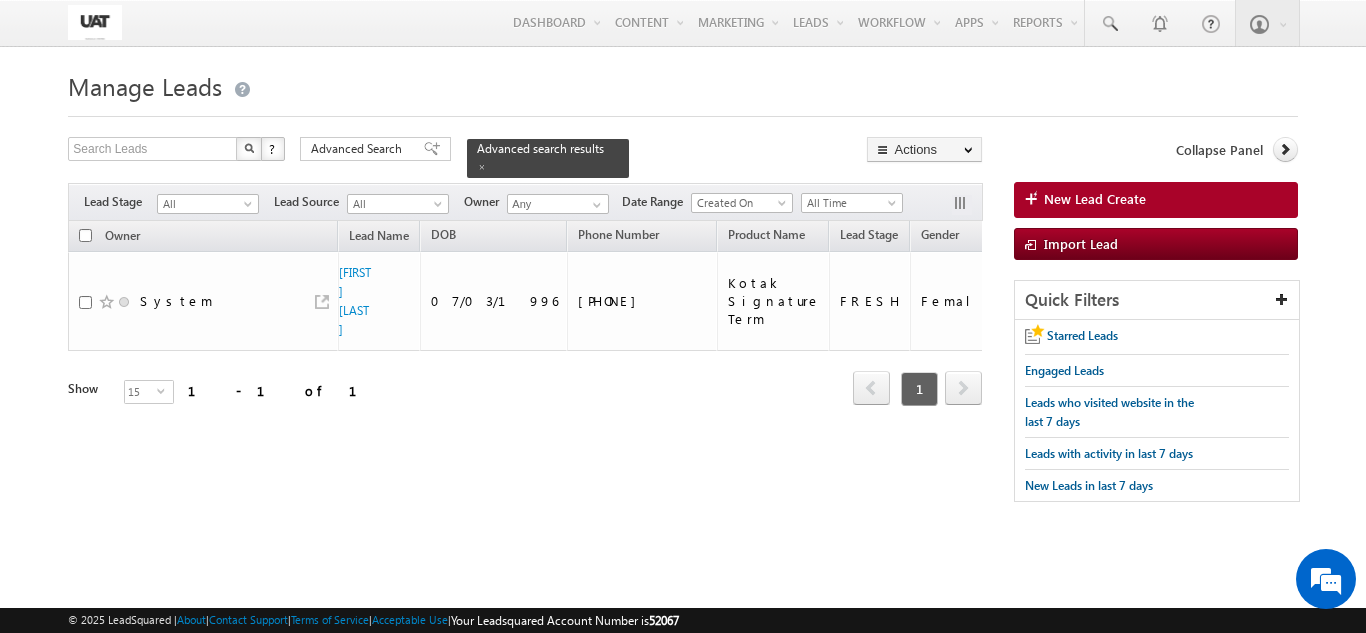 scroll, scrollTop: 0, scrollLeft: 0, axis: both 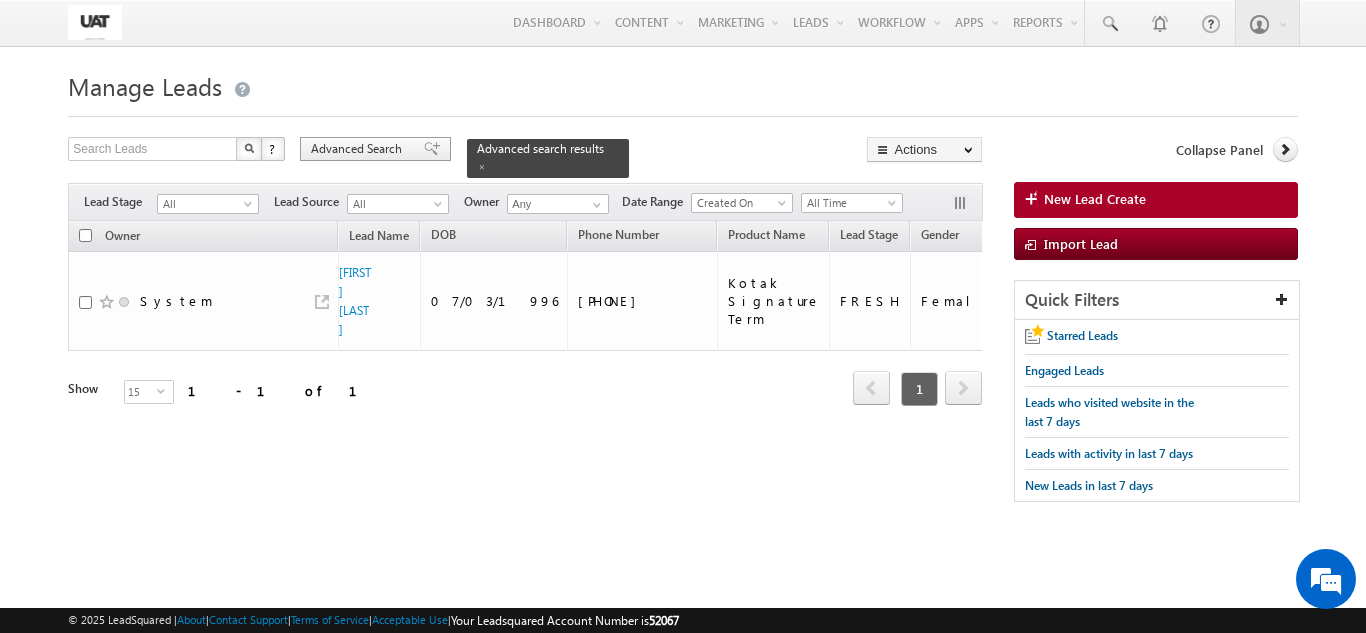 click on "Advanced Search" at bounding box center (359, 149) 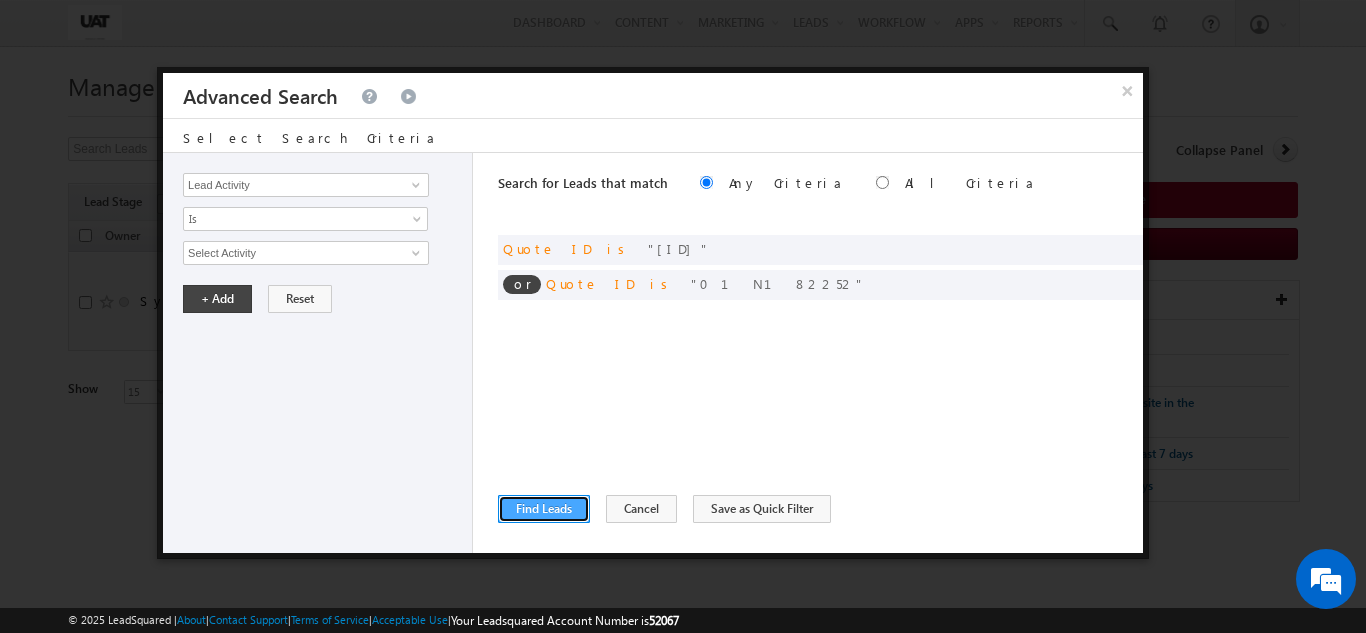 click on "Find Leads" at bounding box center (544, 509) 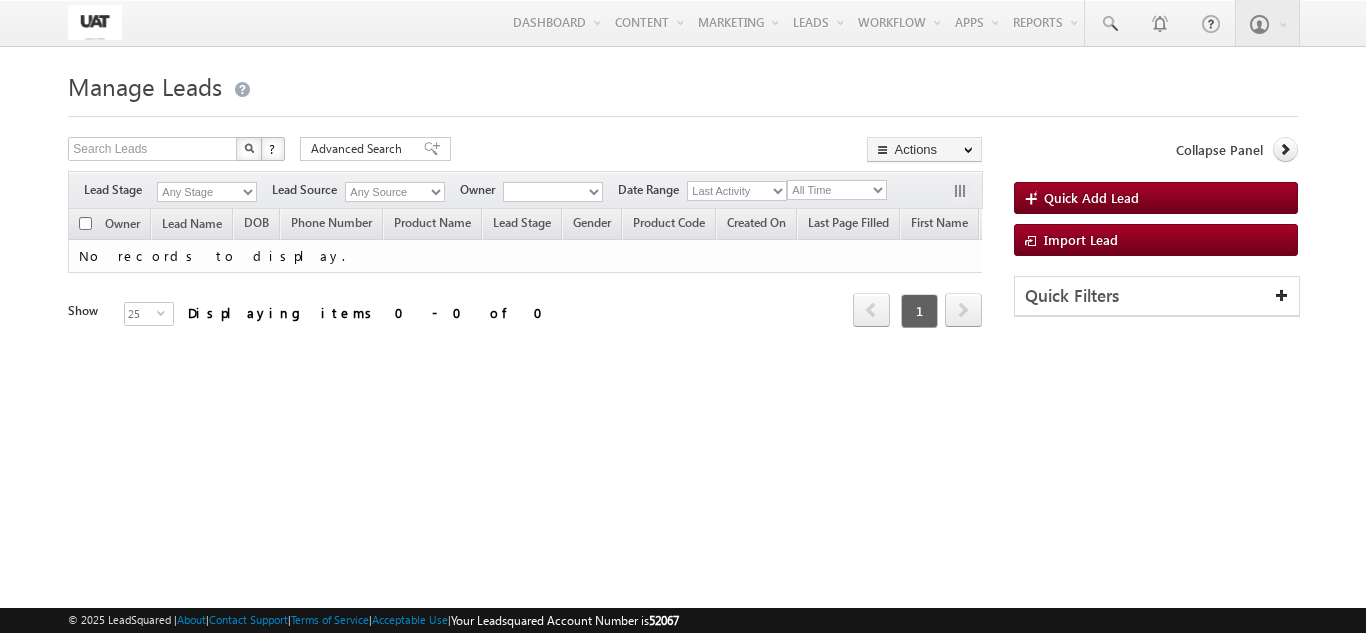 scroll, scrollTop: 0, scrollLeft: 0, axis: both 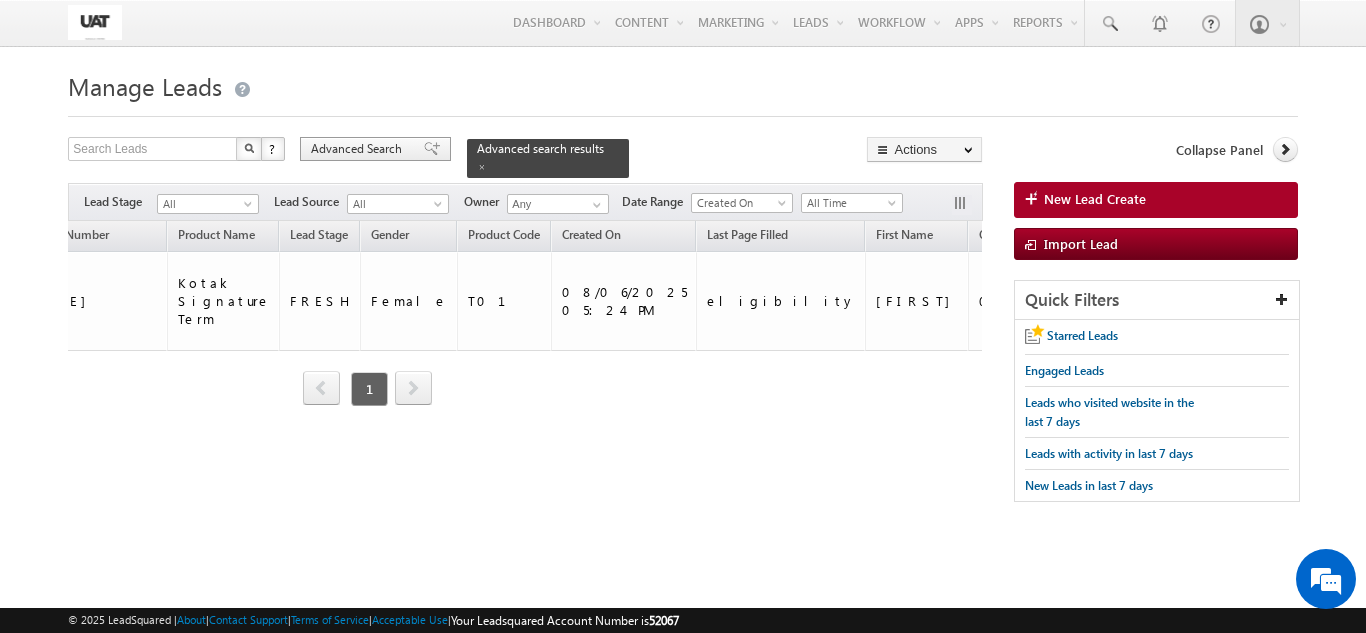 click on "Advanced Search" at bounding box center (375, 149) 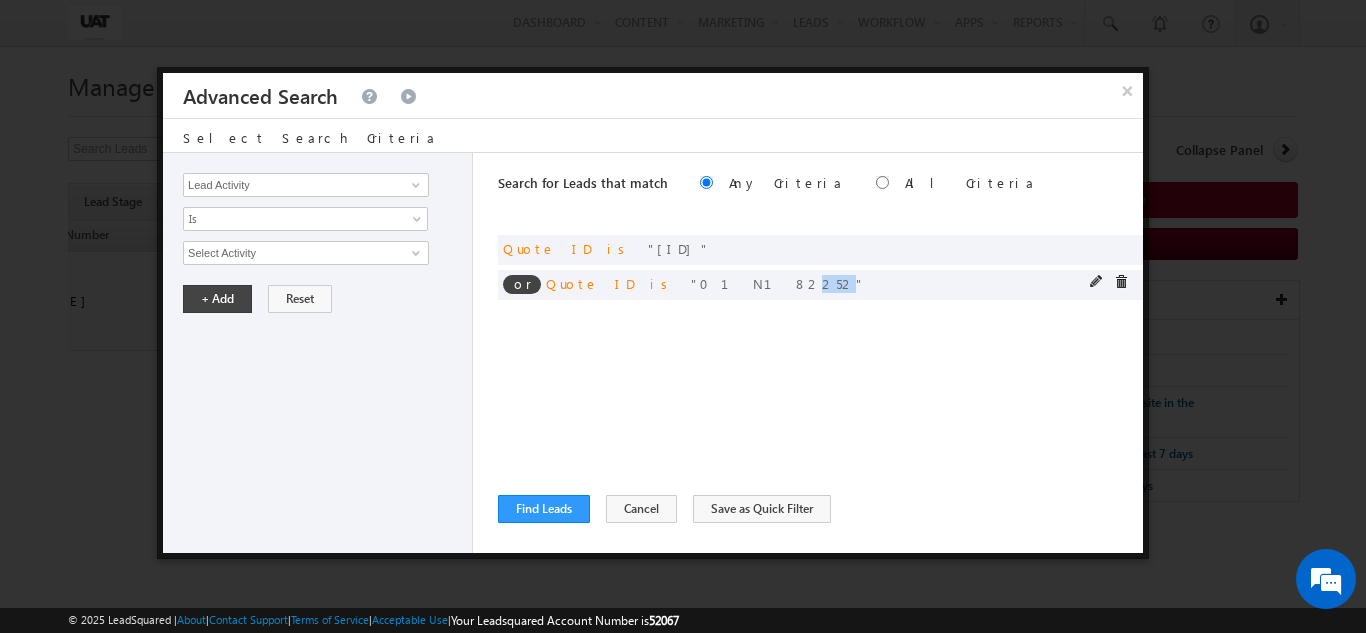 drag, startPoint x: 664, startPoint y: 288, endPoint x: 685, endPoint y: 290, distance: 21.095022 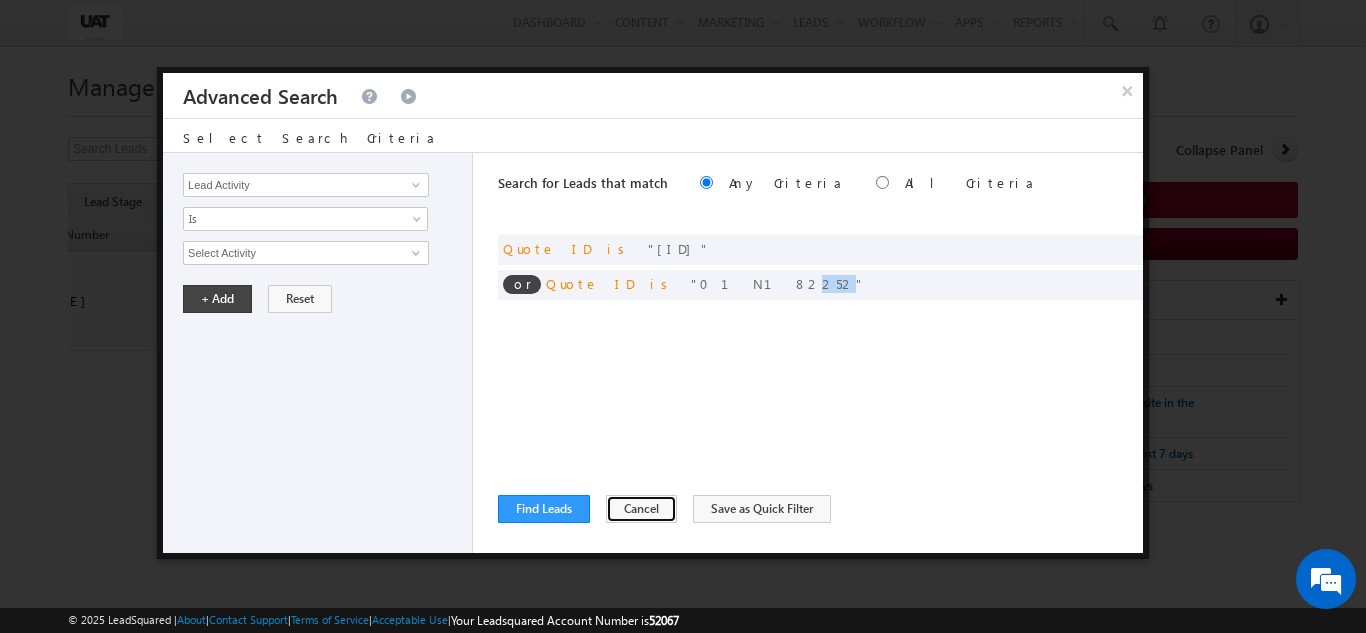 click on "Cancel" at bounding box center (641, 509) 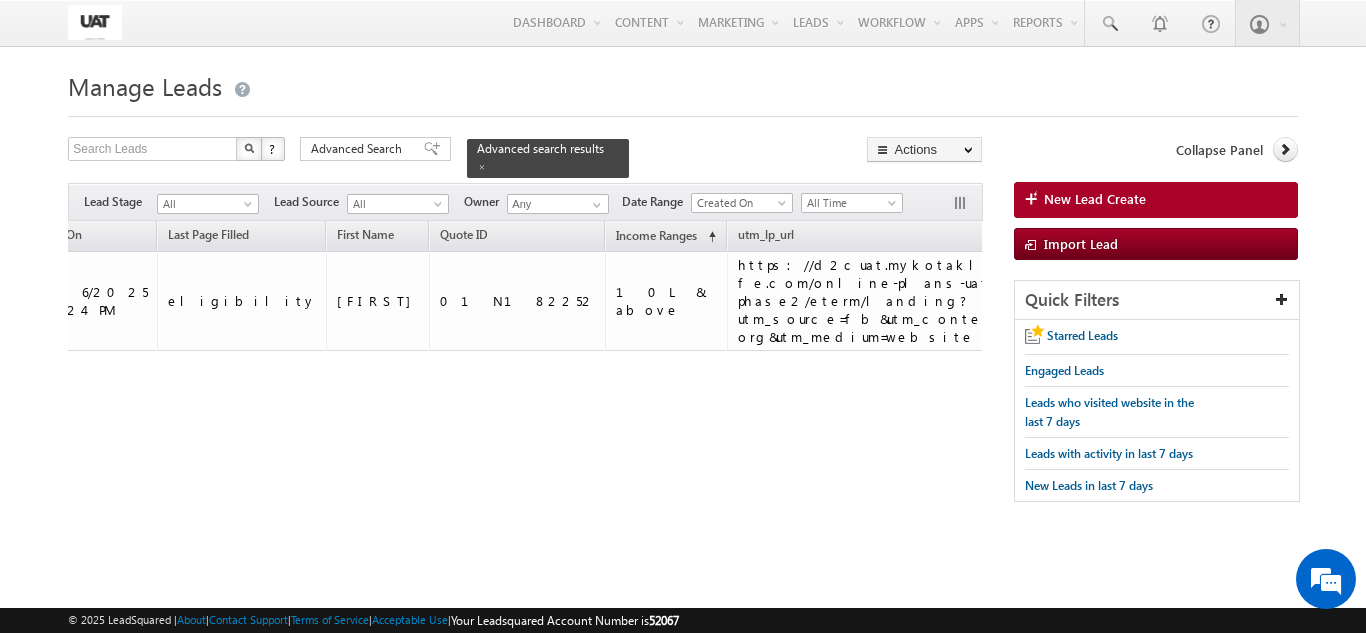 scroll, scrollTop: 0, scrollLeft: 1182, axis: horizontal 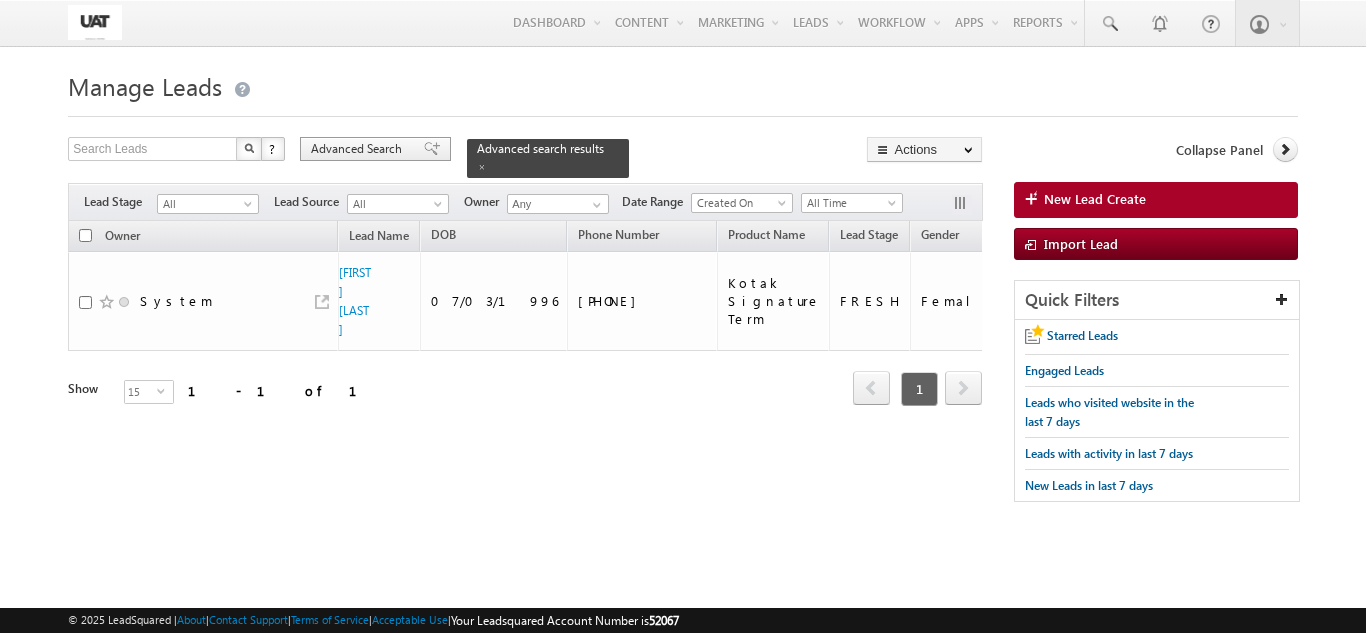 click on "Advanced Search" at bounding box center (359, 149) 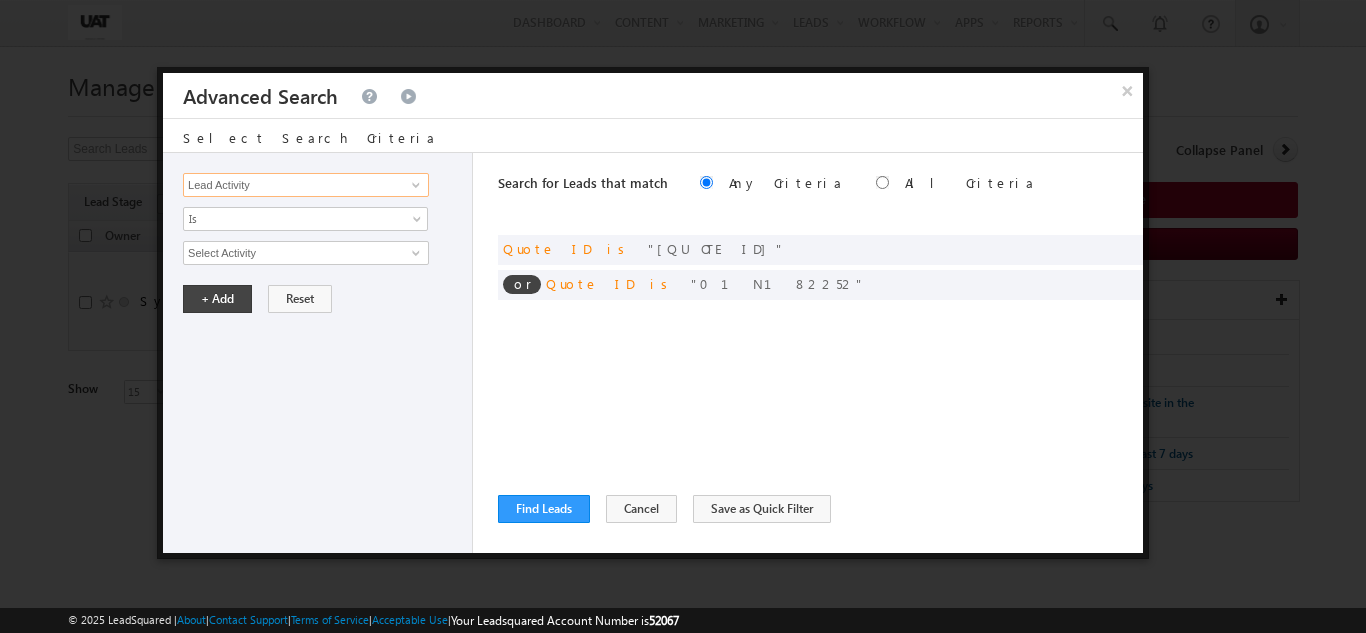 click on "Lead Activity" at bounding box center [306, 185] 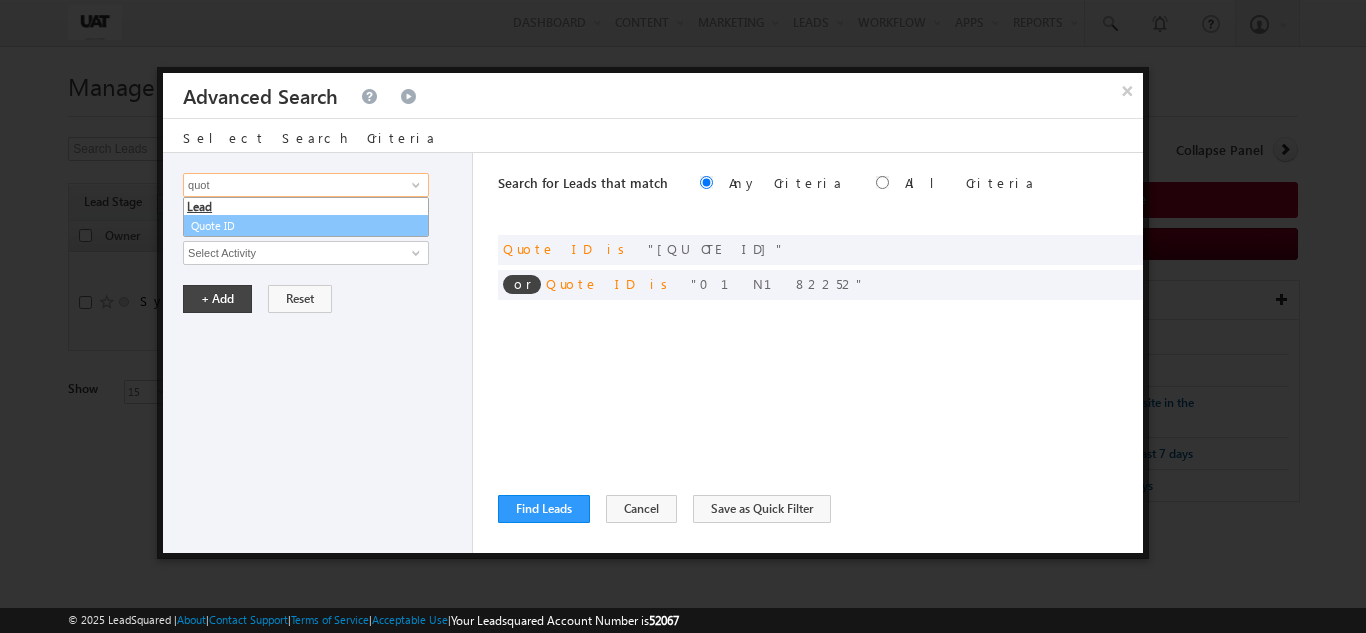 click on "Quote ID" at bounding box center (306, 226) 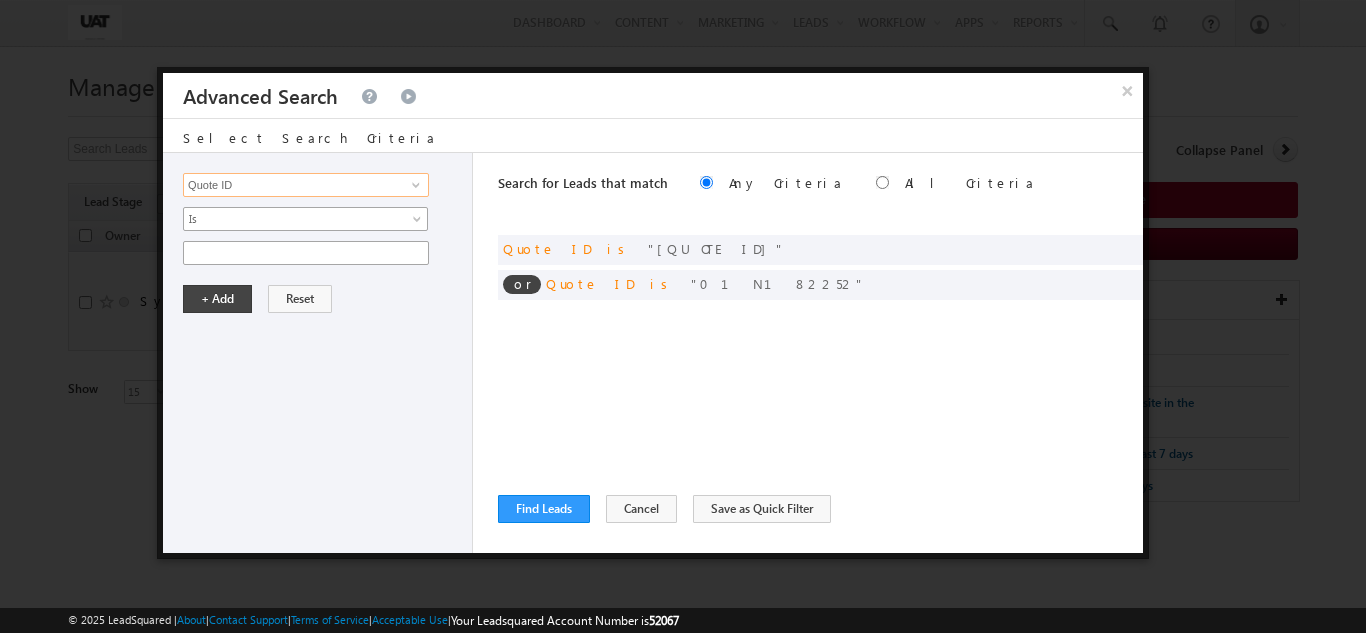 type on "Quote ID" 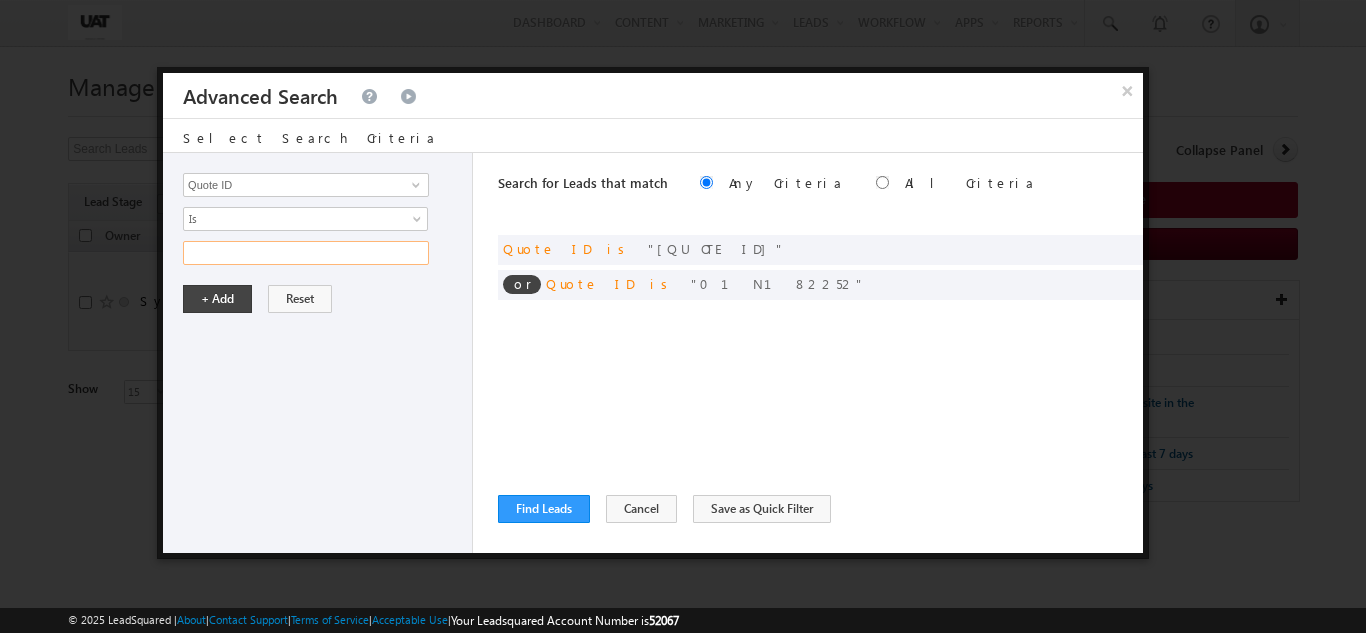 click at bounding box center (306, 253) 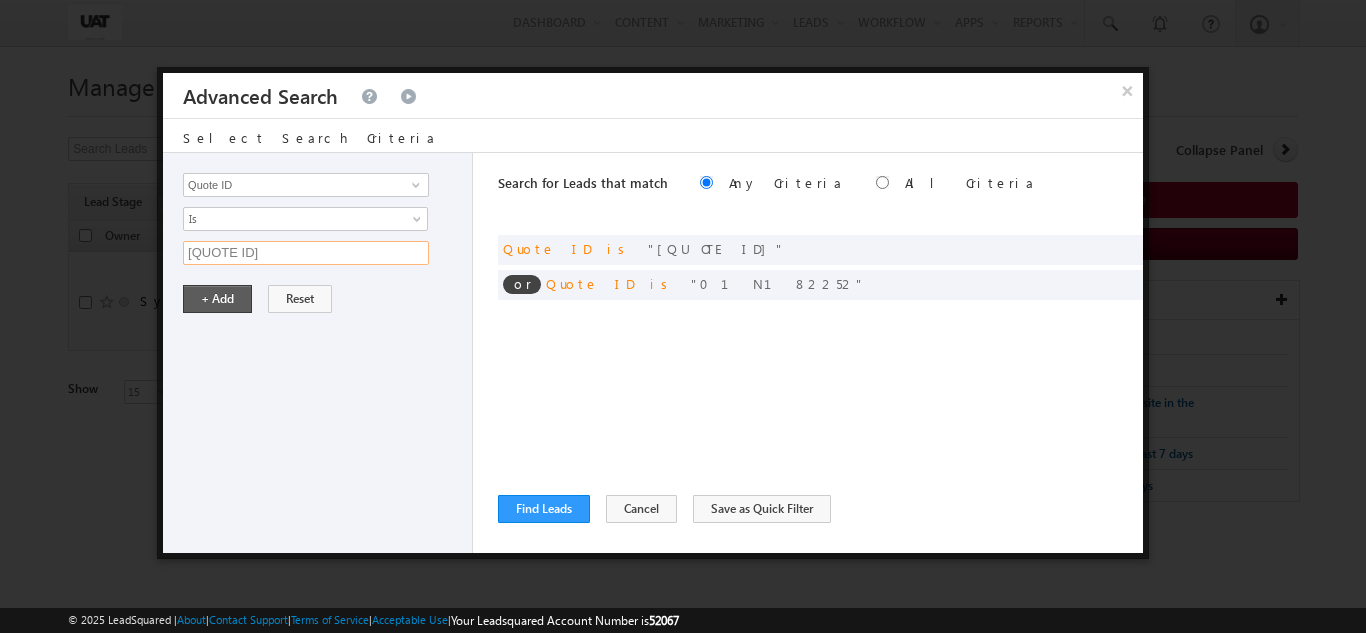 type on "01N182156" 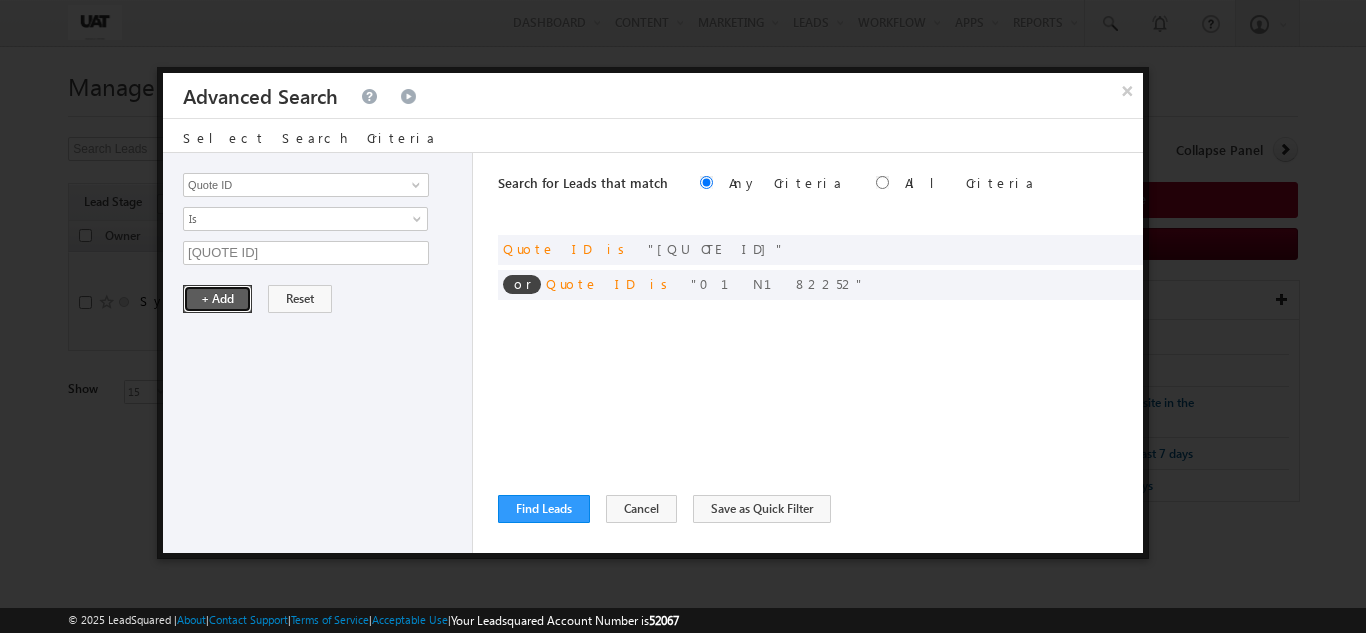 click on "+ Add" at bounding box center [217, 299] 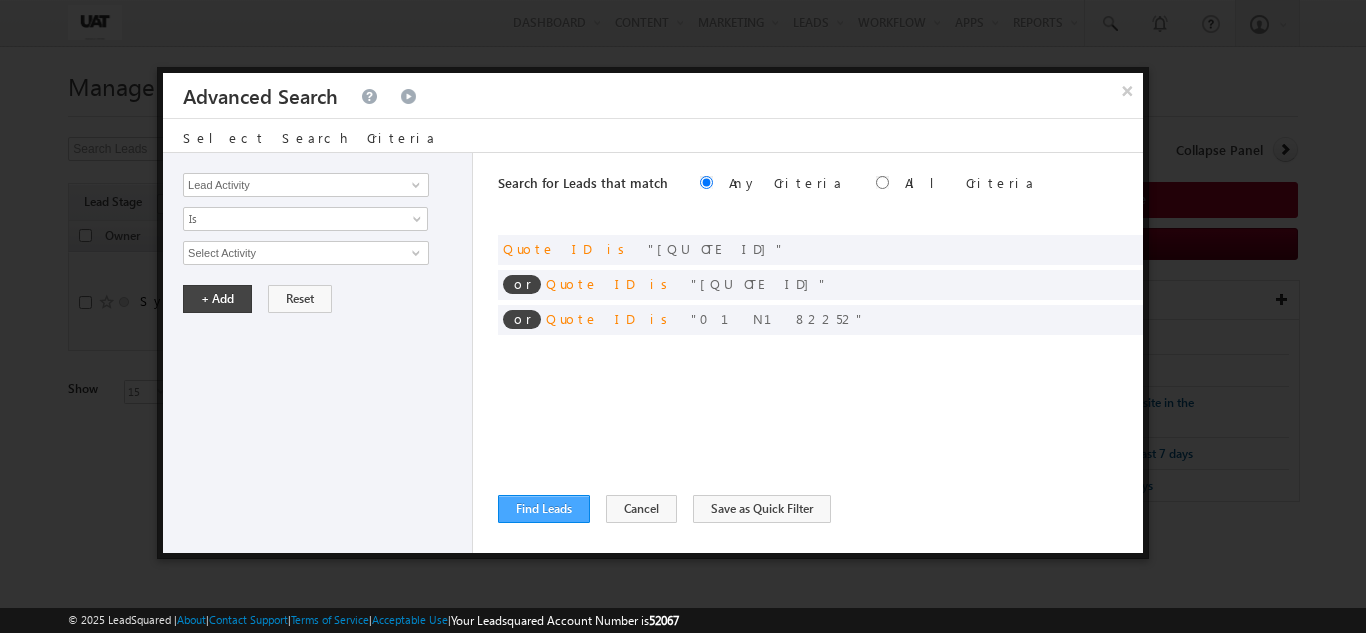 click on "Search for Leads that match
Any Criteria
All Criteria
Note that the current triggering entity  is not considered  in the condition
If more than one opportunities are returned, the opportunity which is  most recently created  will be considered.
Descending
Ascending
or  Quote ID   is   01N182156     or  Quote ID   is       or" at bounding box center (820, 353) 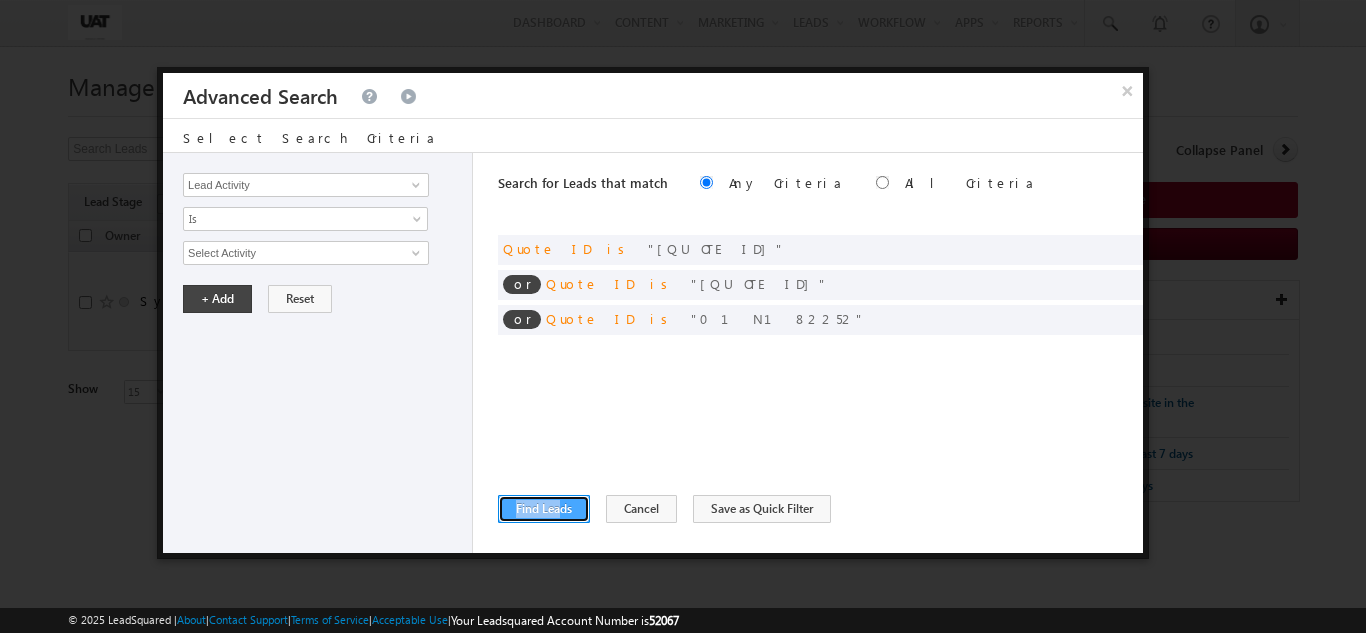 click on "Find Leads" at bounding box center (544, 509) 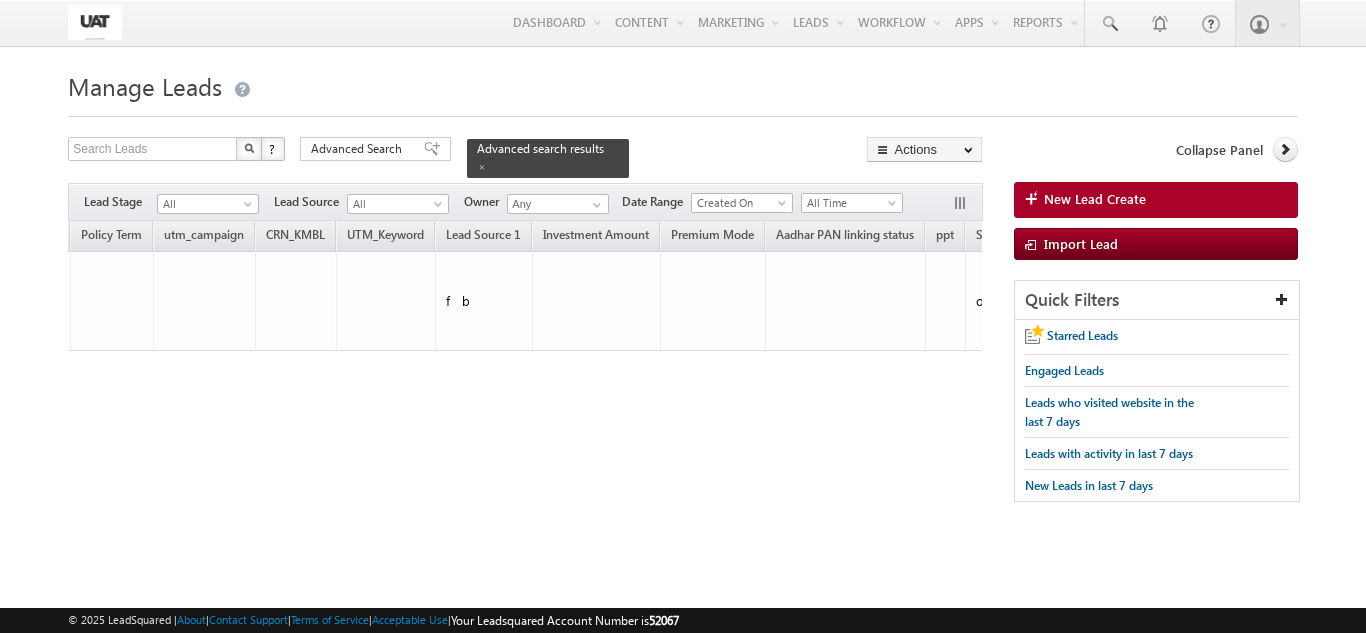 scroll, scrollTop: 0, scrollLeft: 0, axis: both 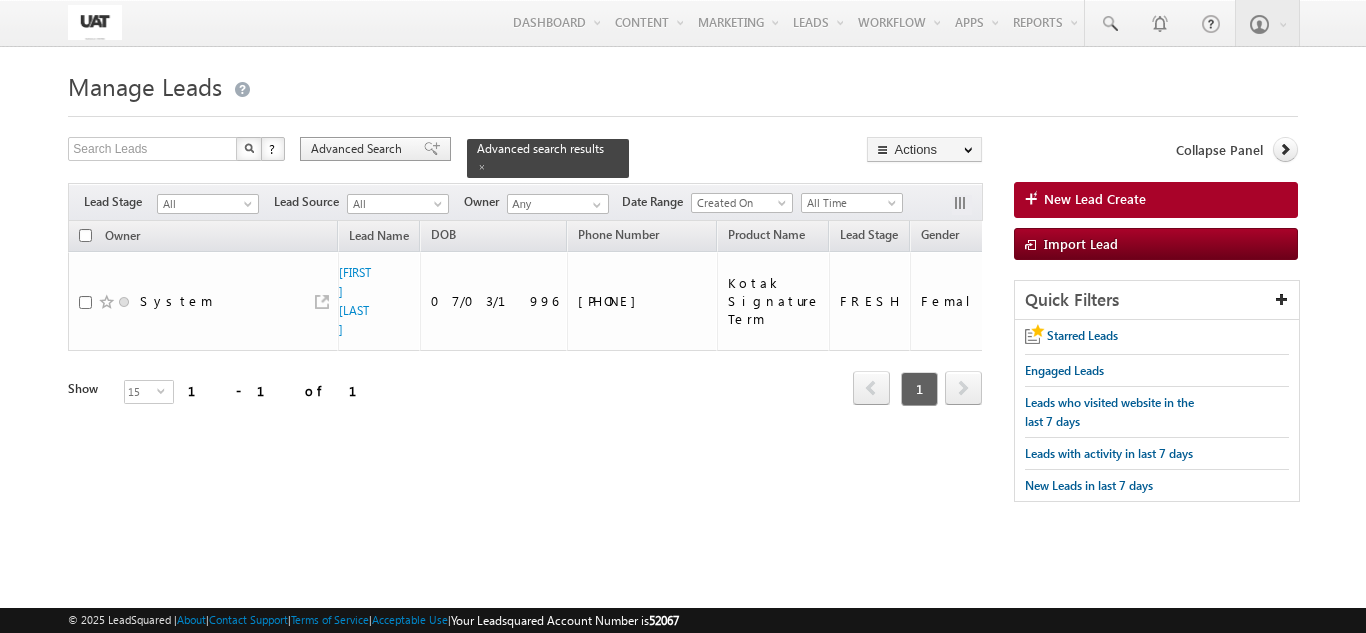 click on "Advanced Search" at bounding box center (359, 149) 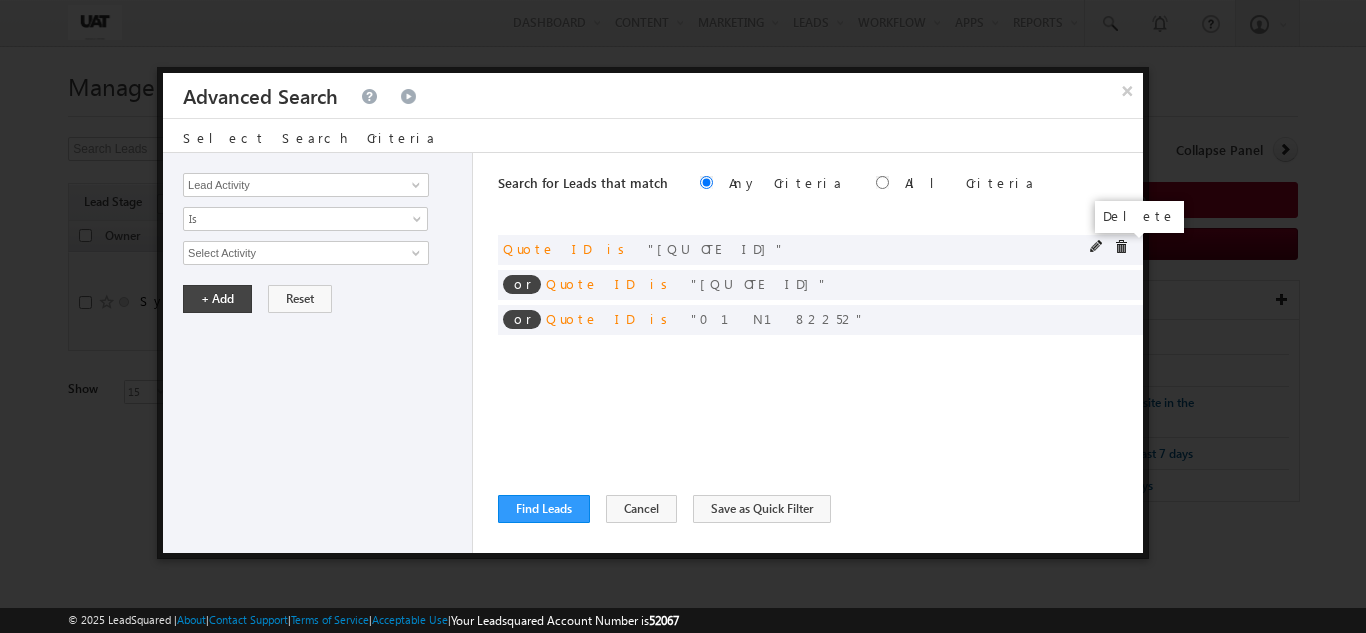 click at bounding box center [1121, 247] 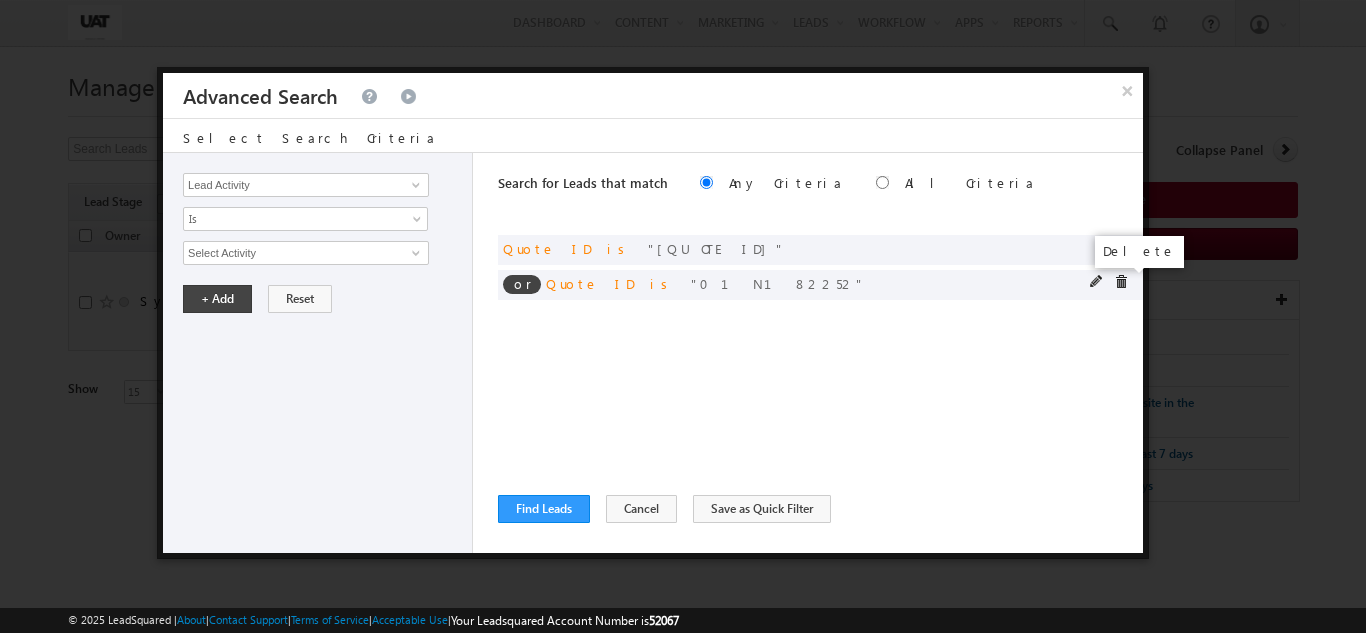 click at bounding box center [1121, 282] 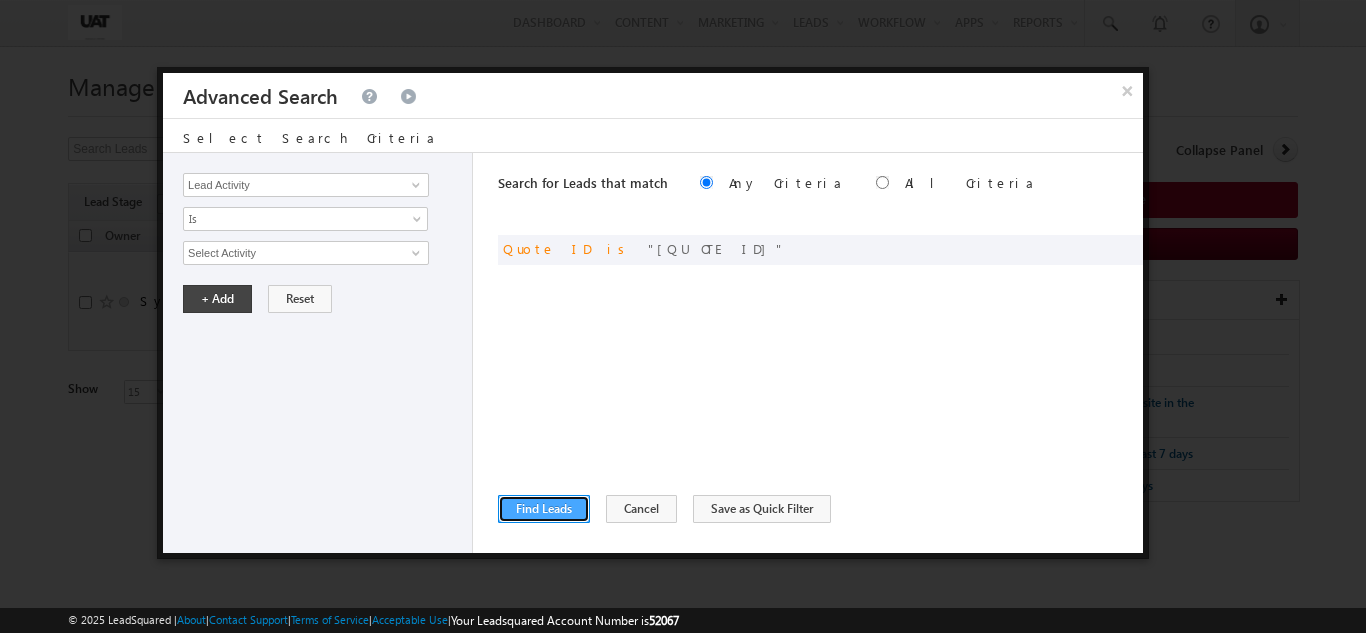 click on "Find Leads" at bounding box center (544, 509) 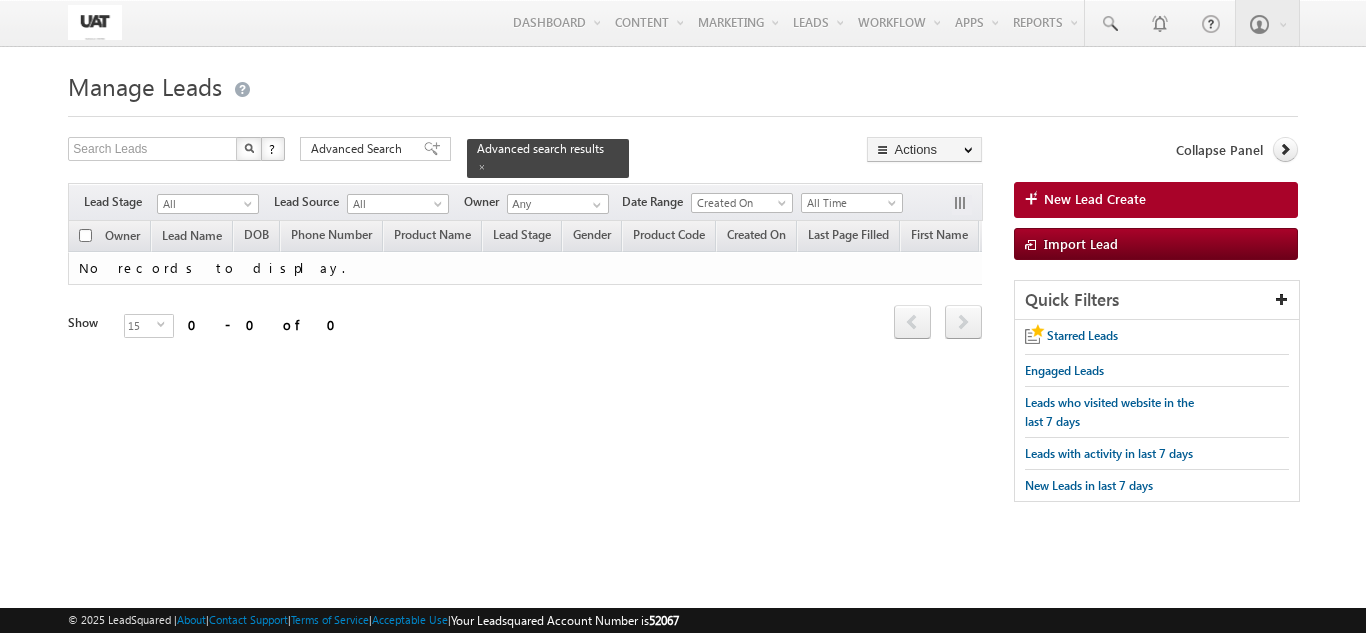 scroll, scrollTop: 0, scrollLeft: 3245, axis: horizontal 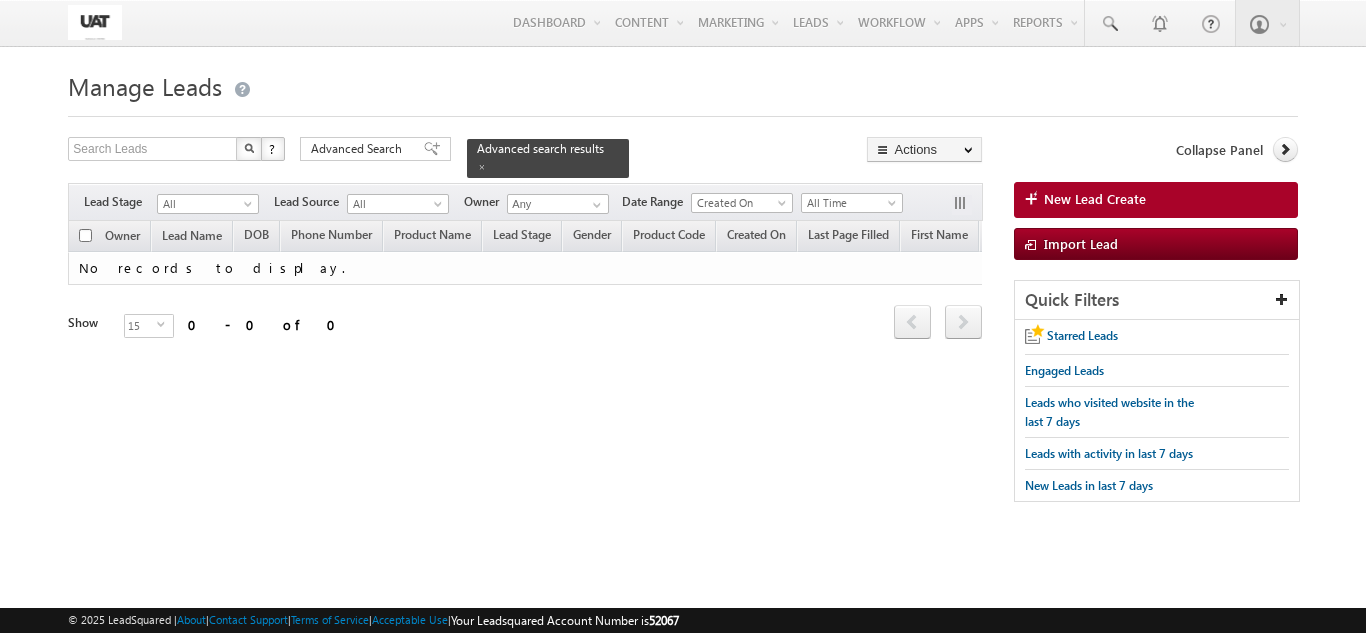 drag, startPoint x: 566, startPoint y: 356, endPoint x: 626, endPoint y: 436, distance: 100 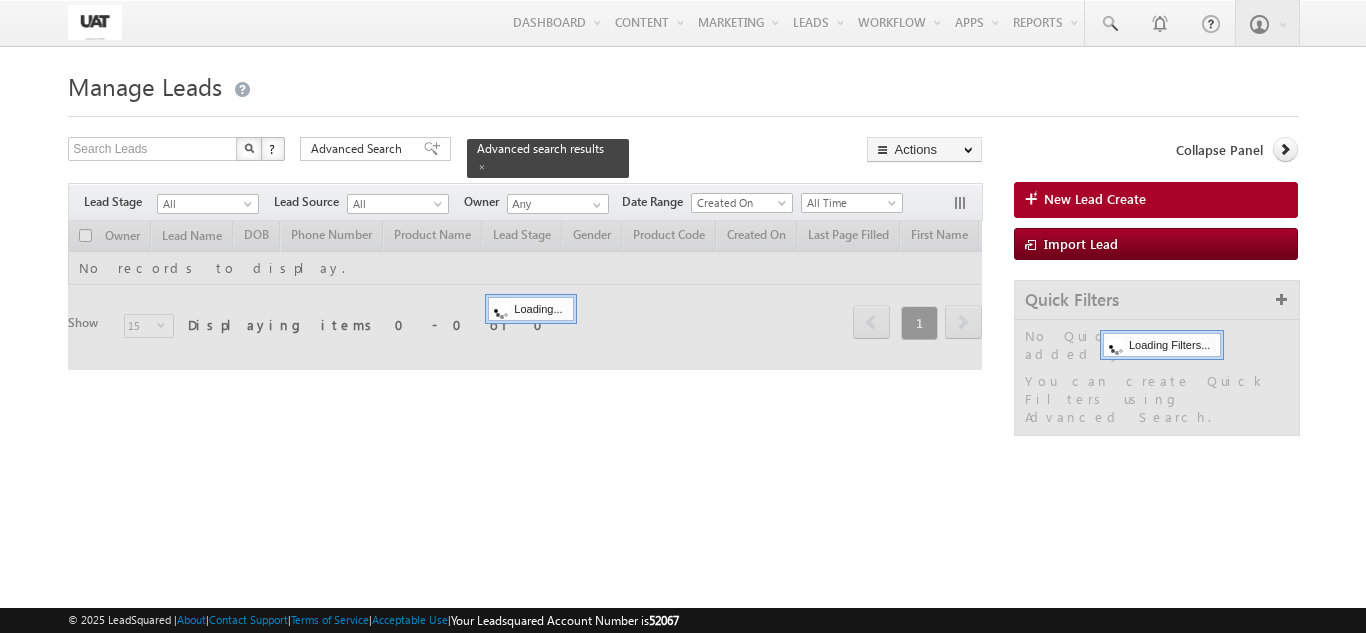 scroll, scrollTop: 0, scrollLeft: 0, axis: both 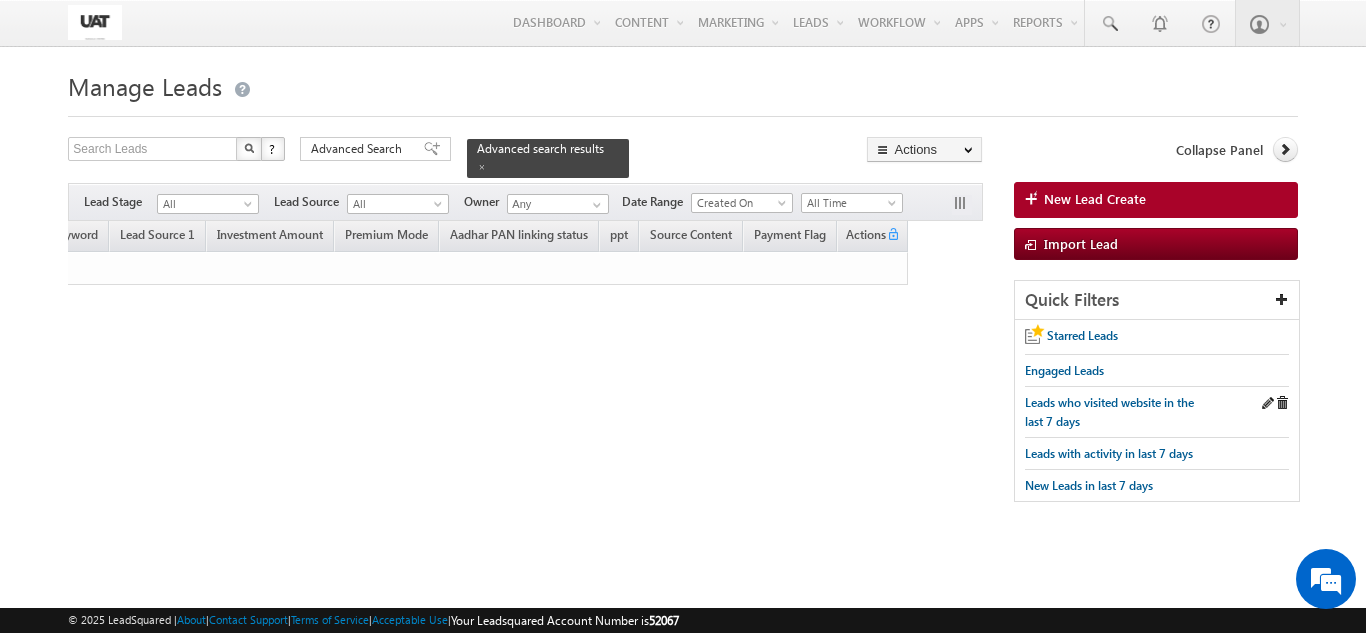 click on "Leads who visited website in the last 7 days" at bounding box center [1157, 412] 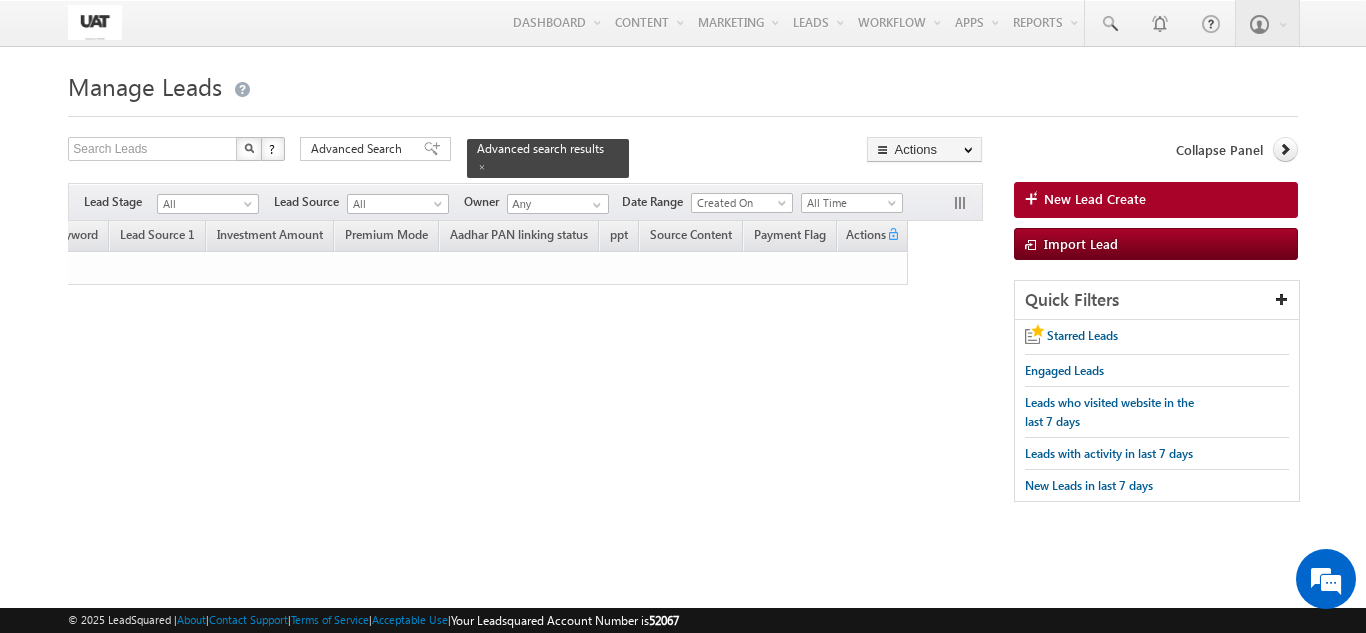 scroll, scrollTop: 0, scrollLeft: 0, axis: both 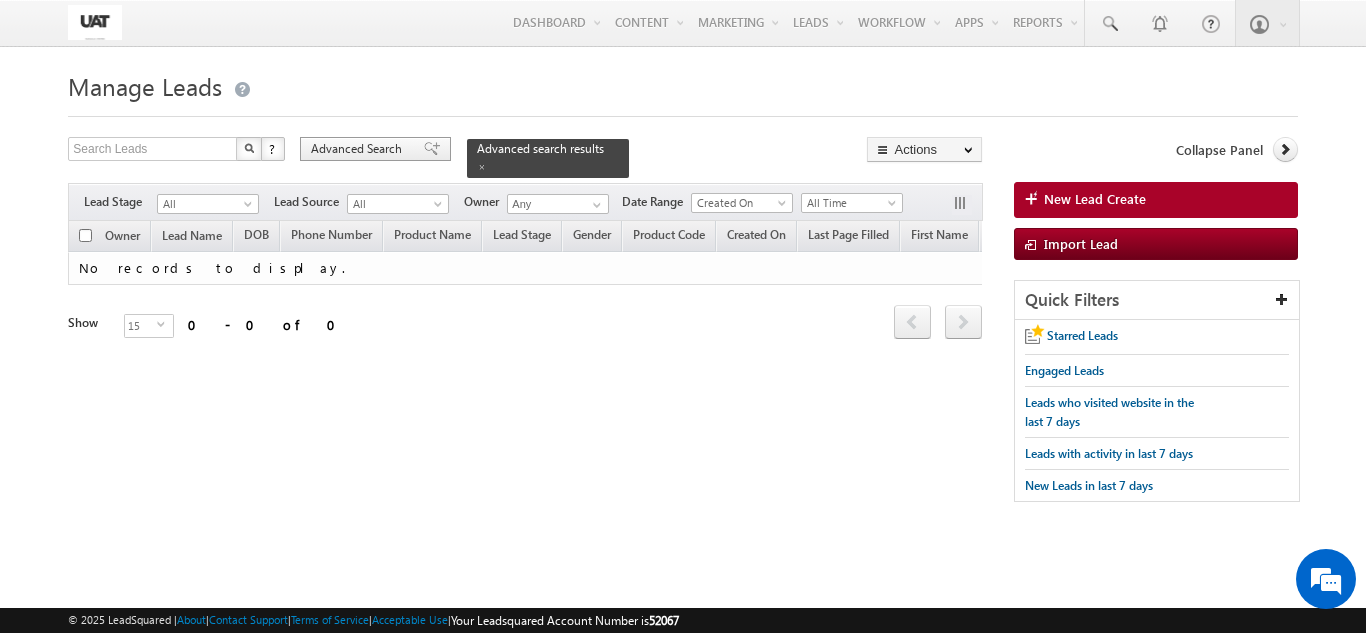 click on "Advanced Search" at bounding box center [375, 149] 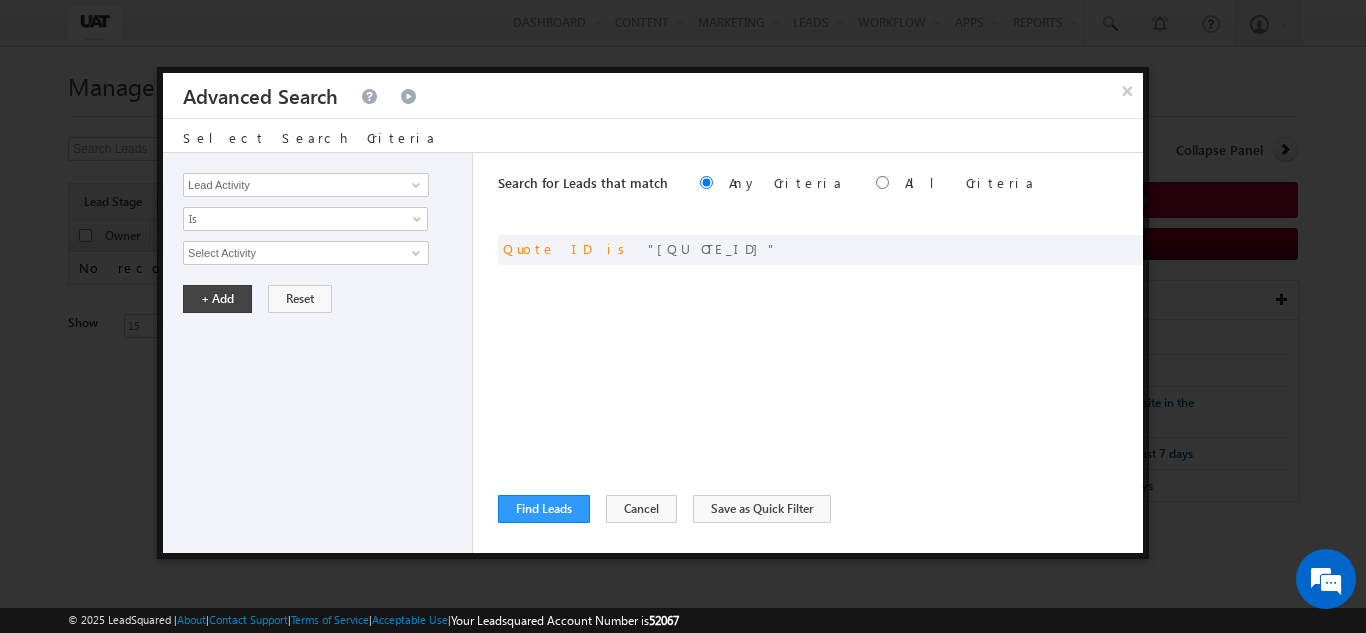 scroll, scrollTop: 0, scrollLeft: 0, axis: both 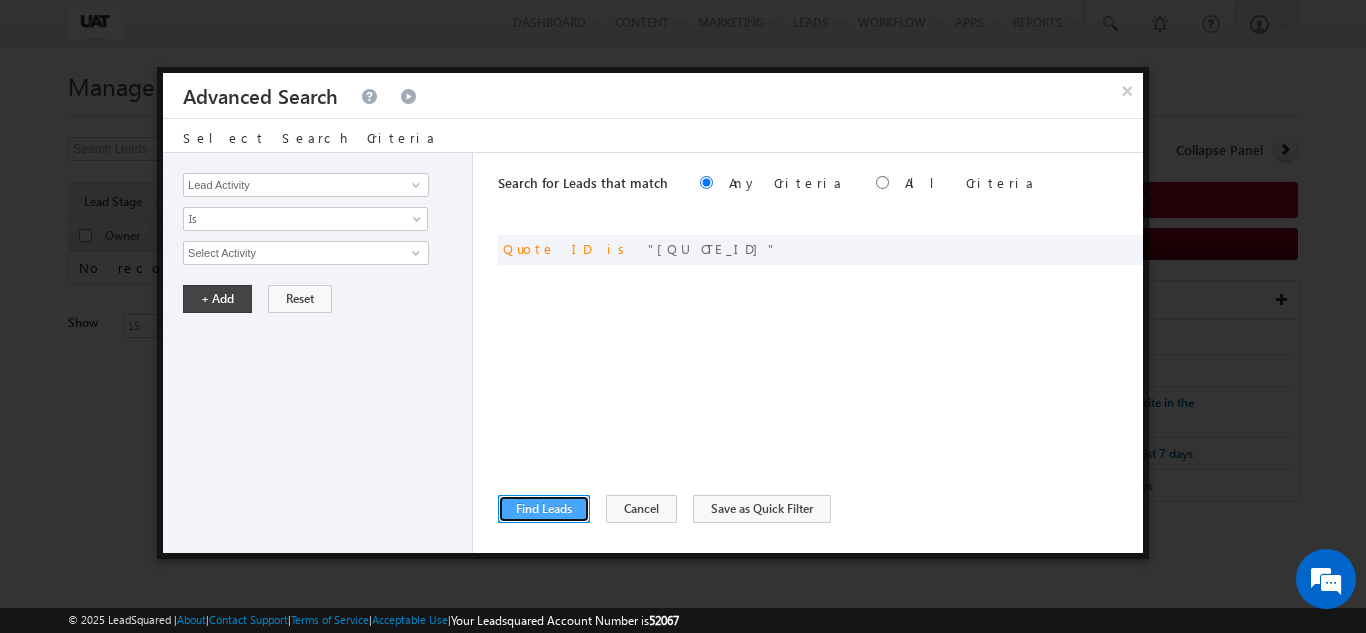 click on "Find Leads" at bounding box center [544, 509] 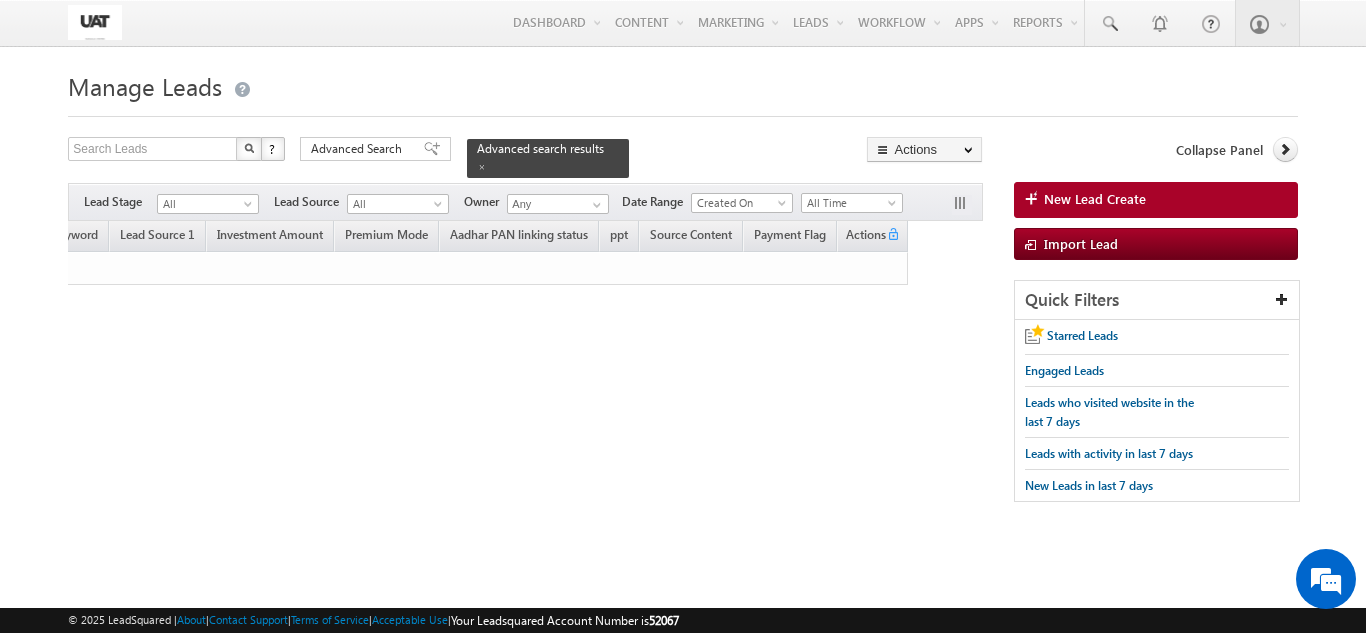scroll, scrollTop: 0, scrollLeft: 0, axis: both 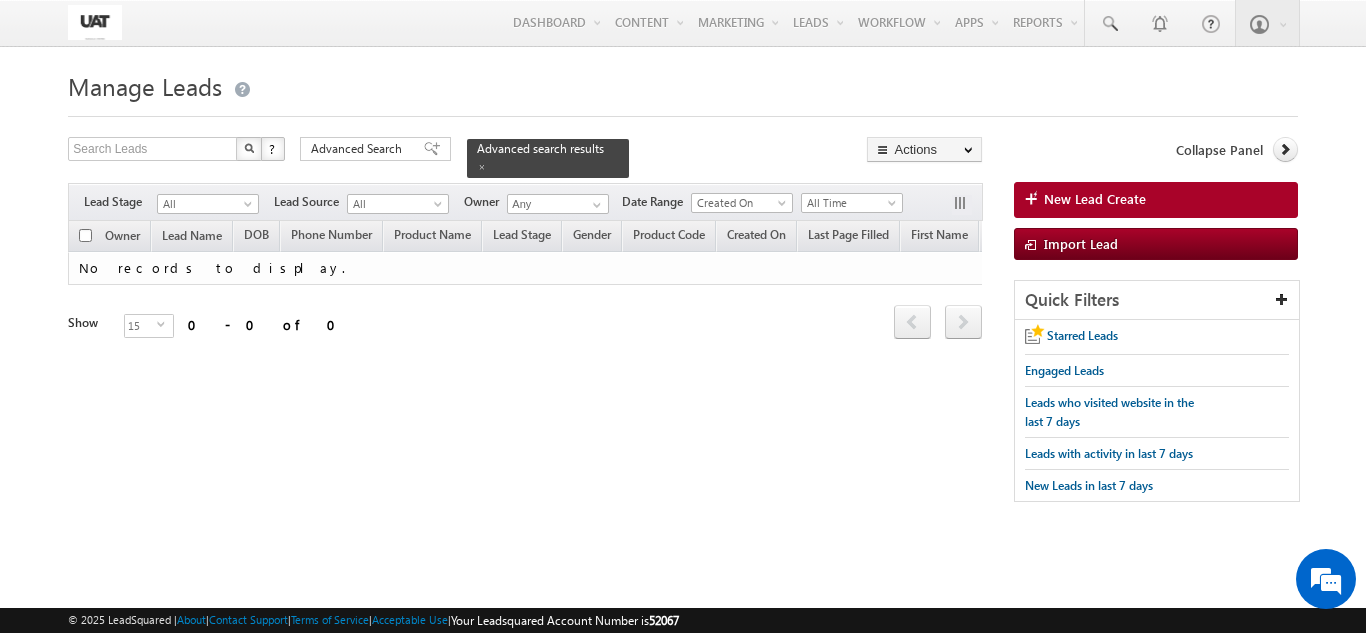 drag, startPoint x: 232, startPoint y: 353, endPoint x: 348, endPoint y: 380, distance: 119.1008 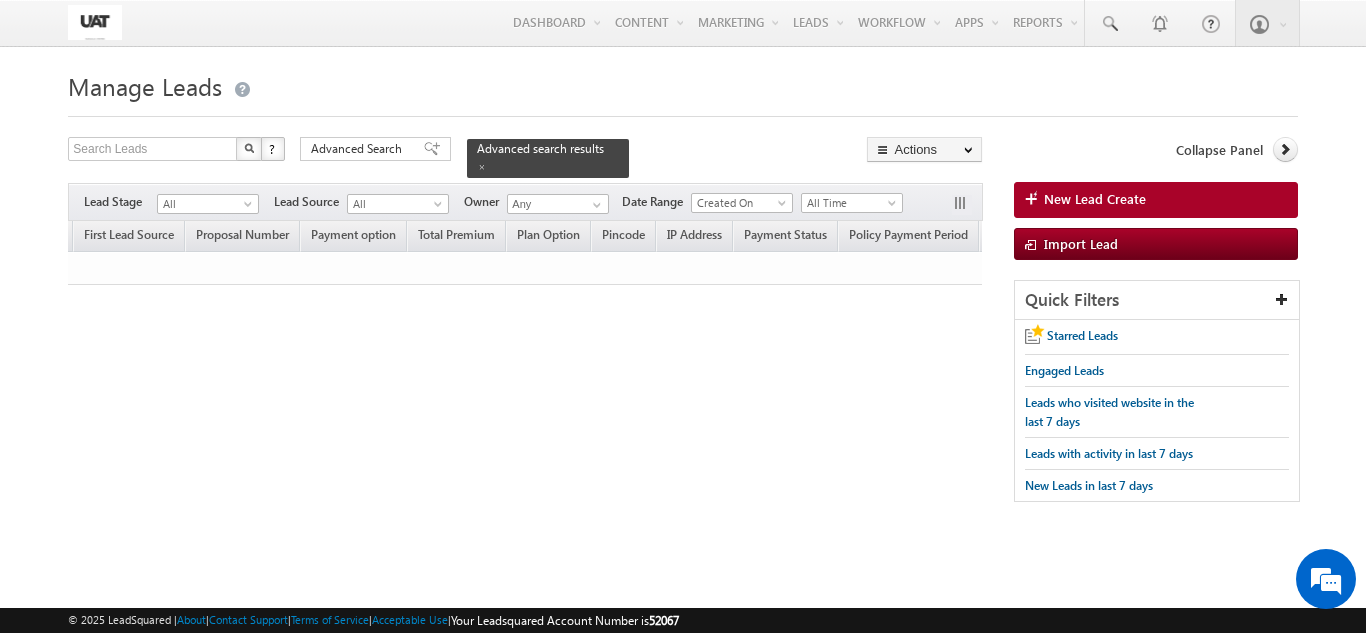scroll, scrollTop: 0, scrollLeft: 3245, axis: horizontal 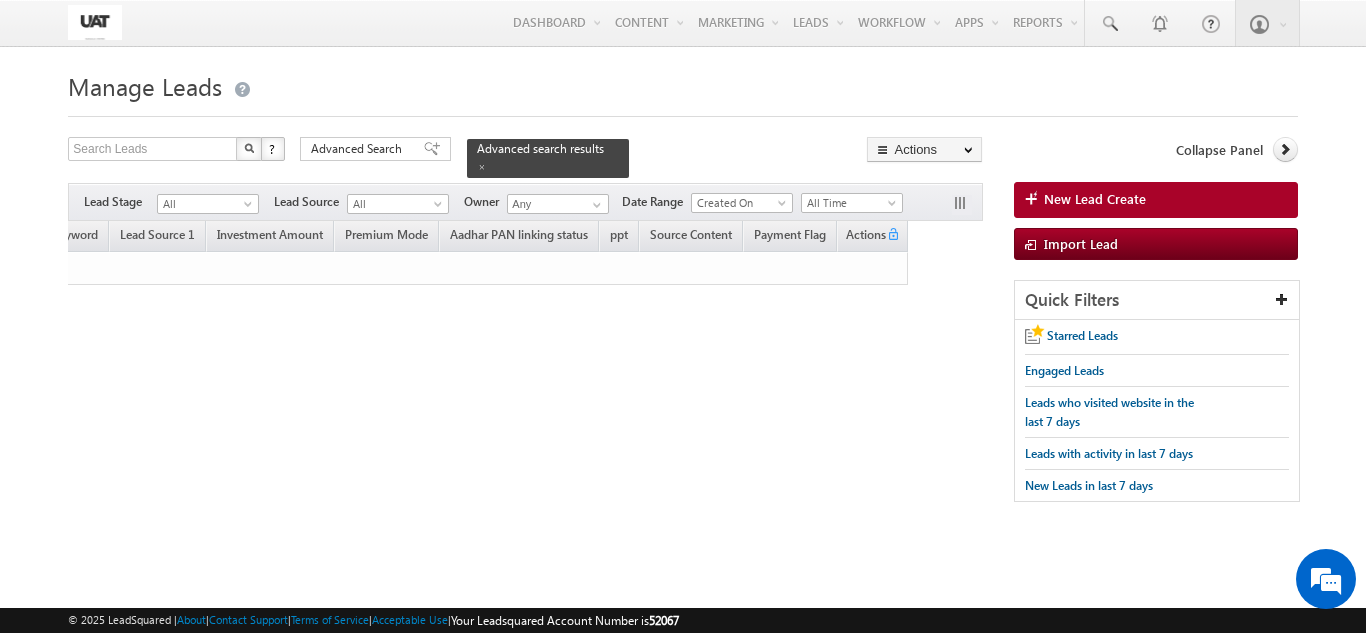 click on "Search Leads X ?   0 results found
Advanced Search
Advanced Search
Advanced search results
Actions Export Leads Actions" at bounding box center (525, 266) 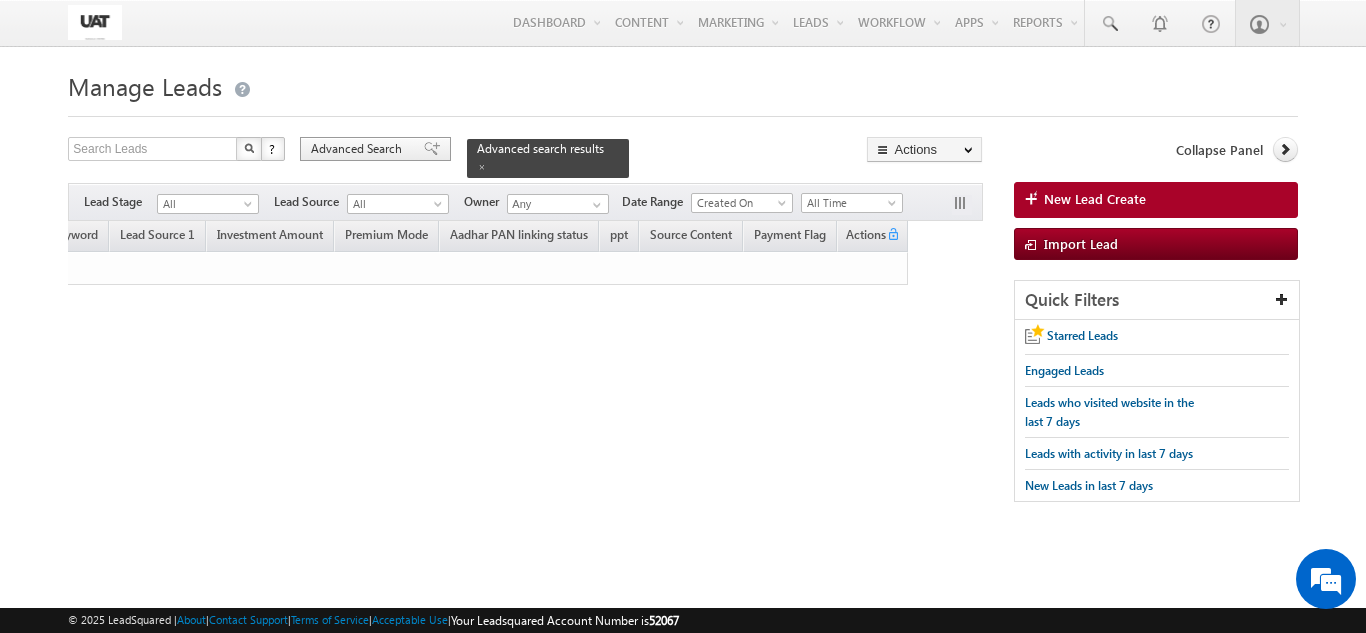 click on "Advanced Search" at bounding box center [359, 149] 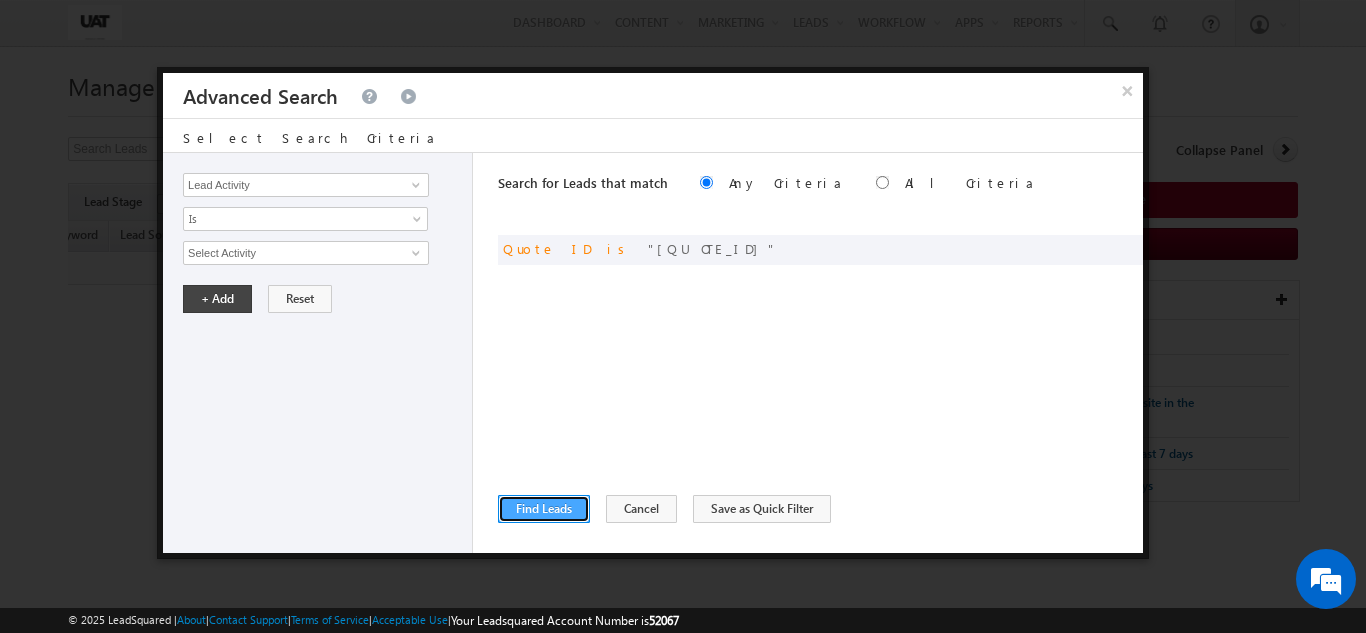 click on "Find Leads" at bounding box center [544, 509] 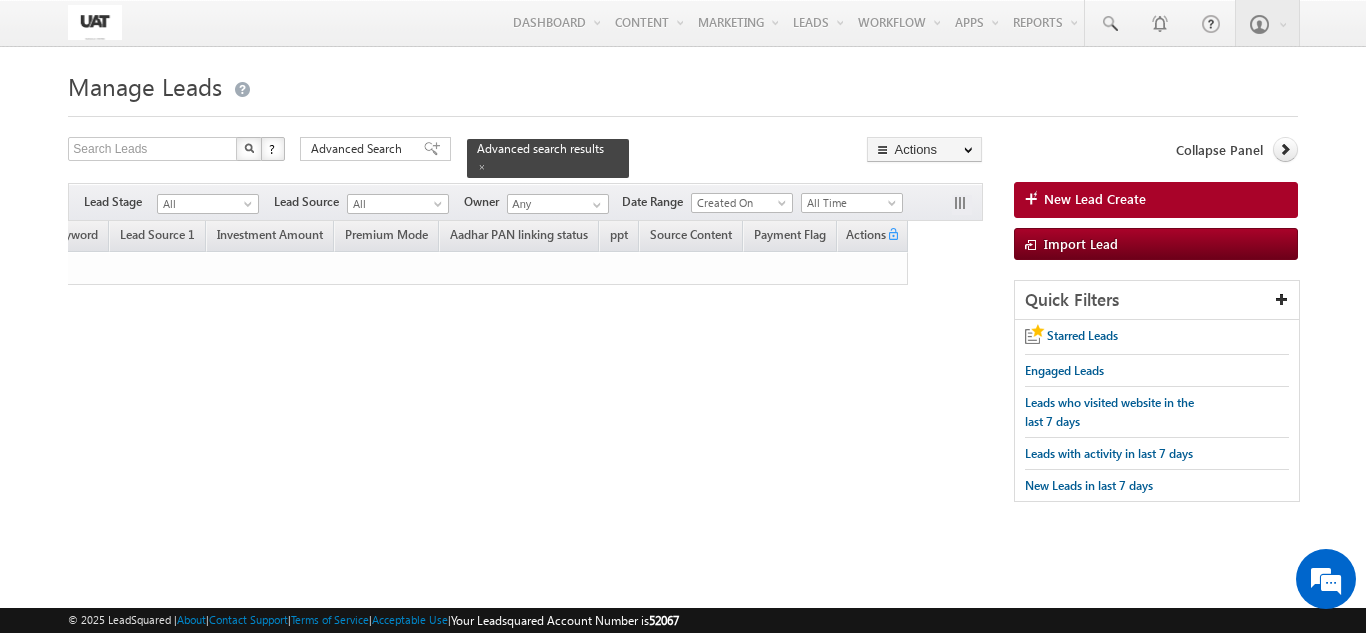 scroll, scrollTop: 0, scrollLeft: 0, axis: both 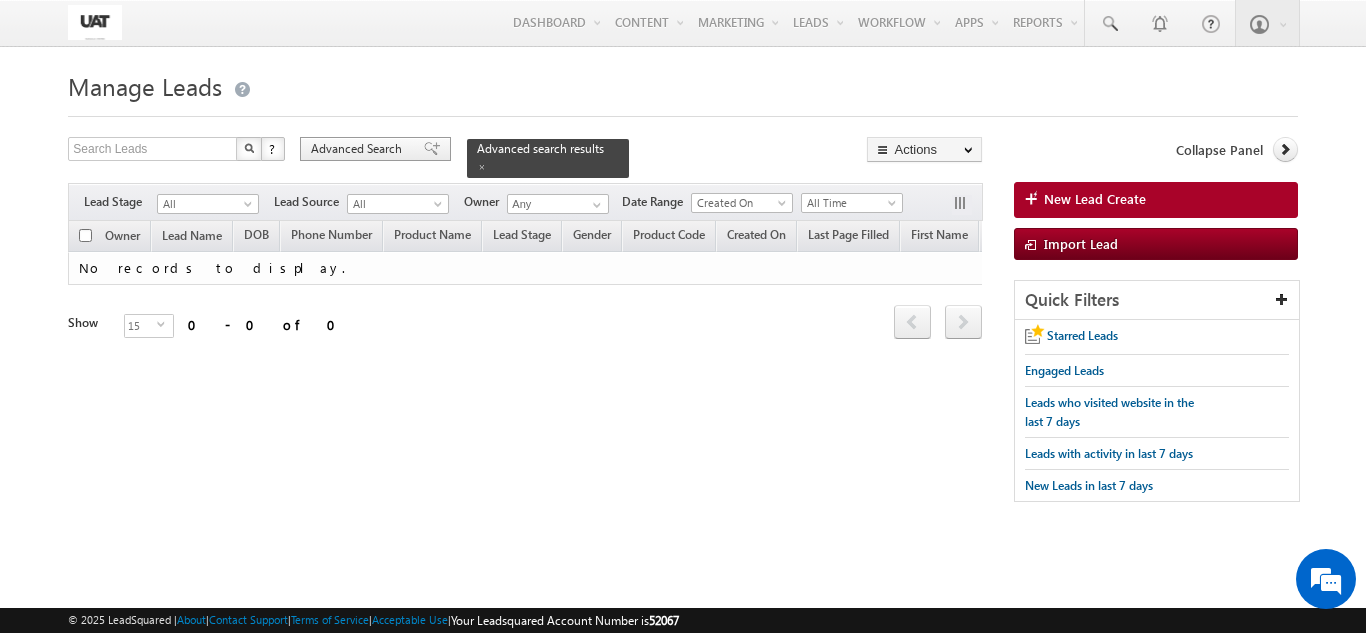 click on "Advanced Search" at bounding box center (359, 149) 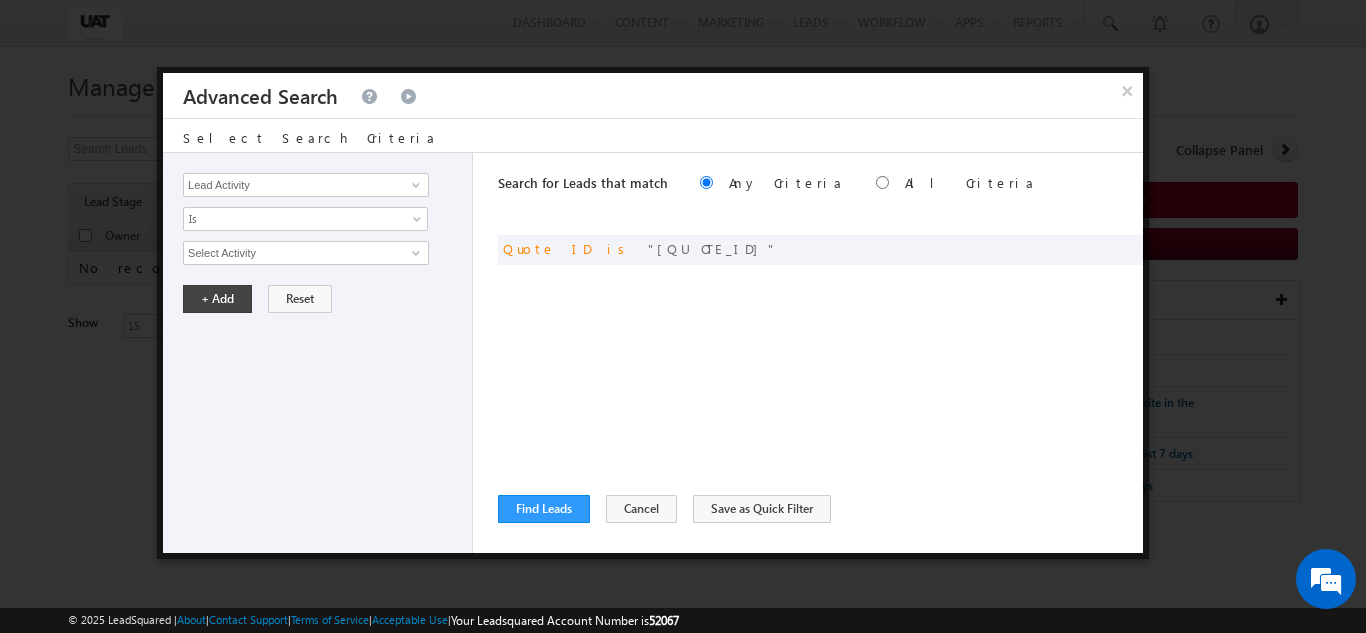 click on "Search for Leads that match
Any Criteria
All Criteria
Note that the current triggering entity  is not considered  in the condition
If more than one opportunities are returned, the opportunity which is  most recently created  will be considered.
Descending
Ascending
or  Quote ID   is   [QUOTE_ID]
ReLoad" at bounding box center (820, 353) 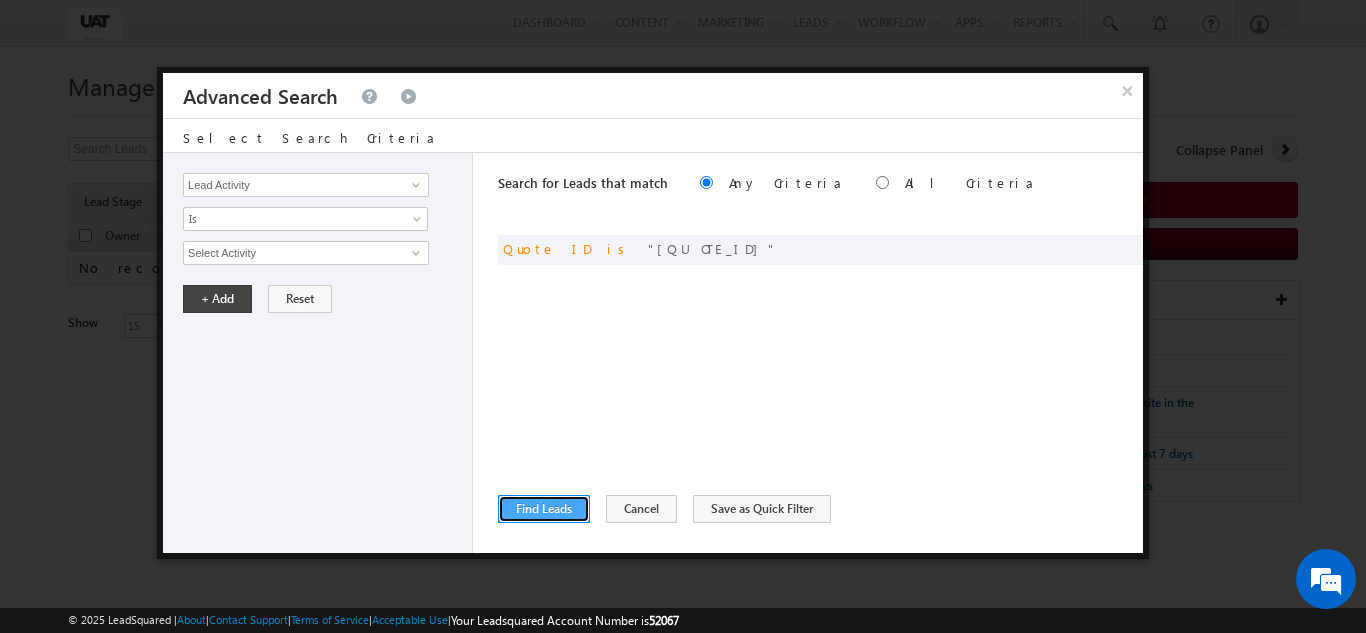 click on "Find Leads" at bounding box center [544, 509] 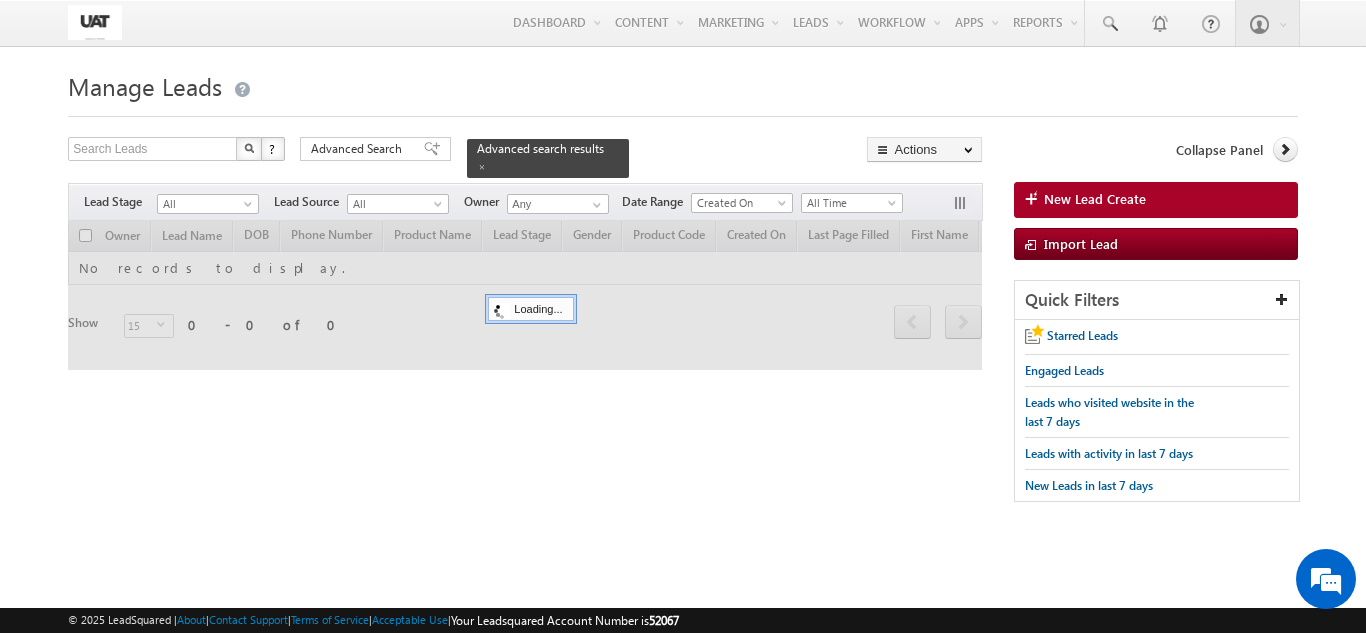 click on "Manage Leads
New Lead Create
Search Leads X ?   0 results found
Advanced Search
Advanced Search
Advanced search results" at bounding box center [682, 315] 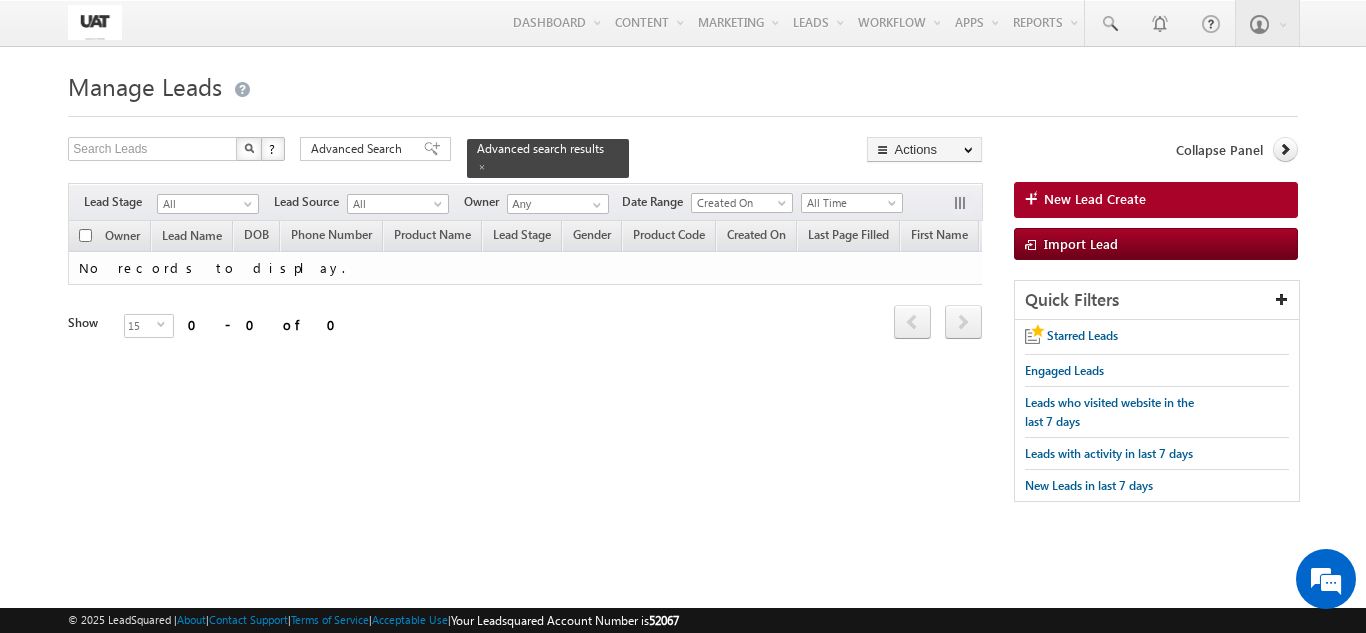 scroll, scrollTop: 0, scrollLeft: 3245, axis: horizontal 